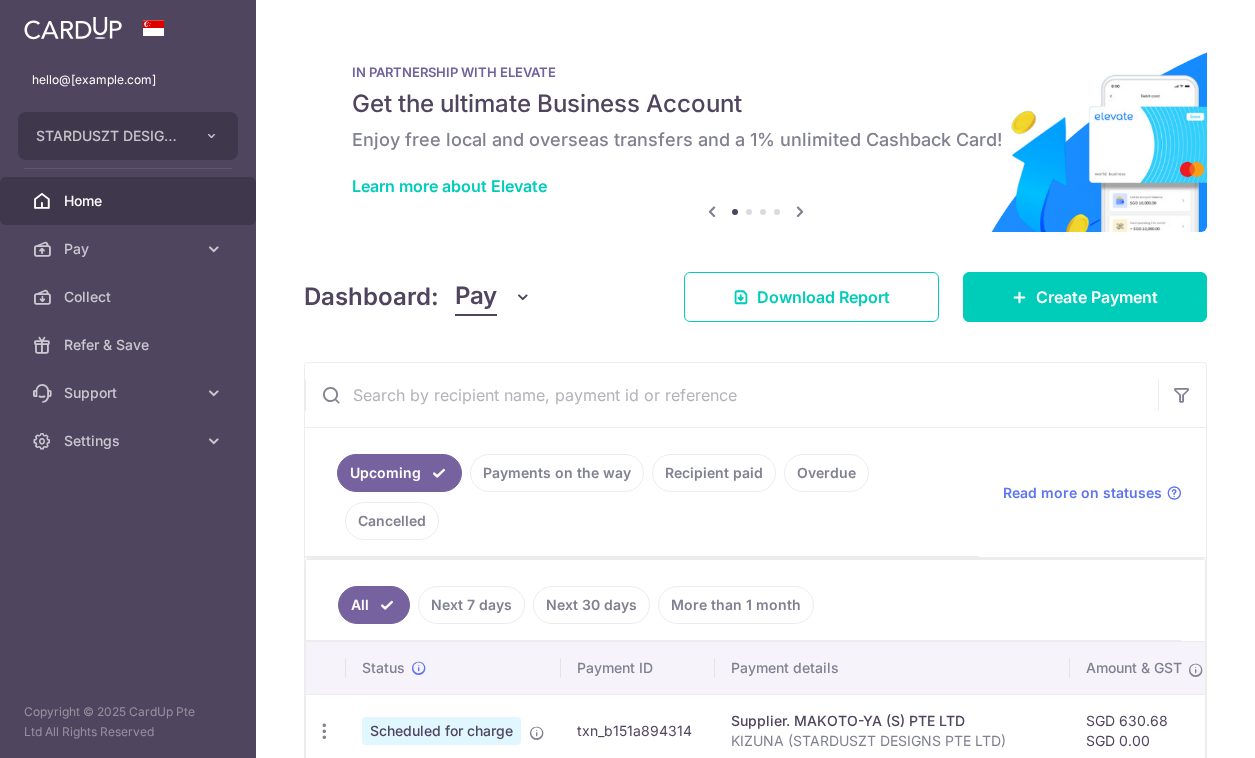 scroll, scrollTop: 0, scrollLeft: 0, axis: both 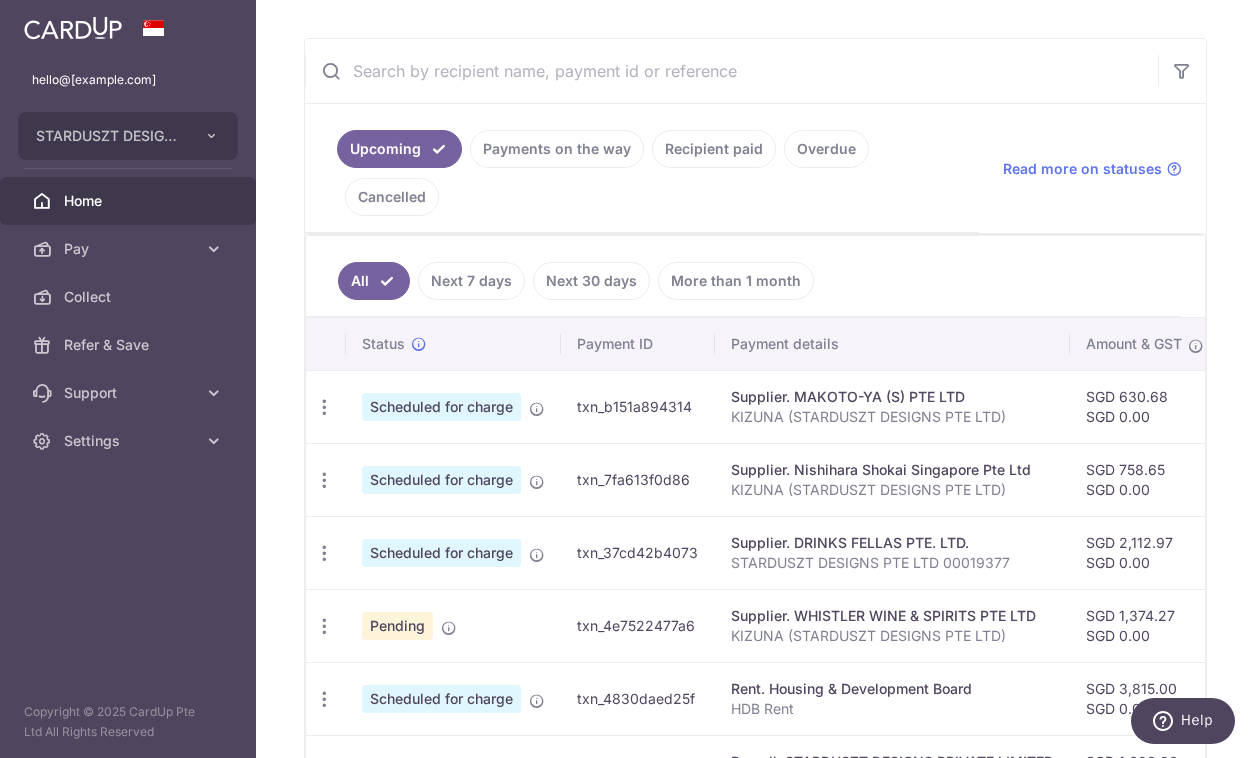 click on "Payments on the way" at bounding box center [557, 149] 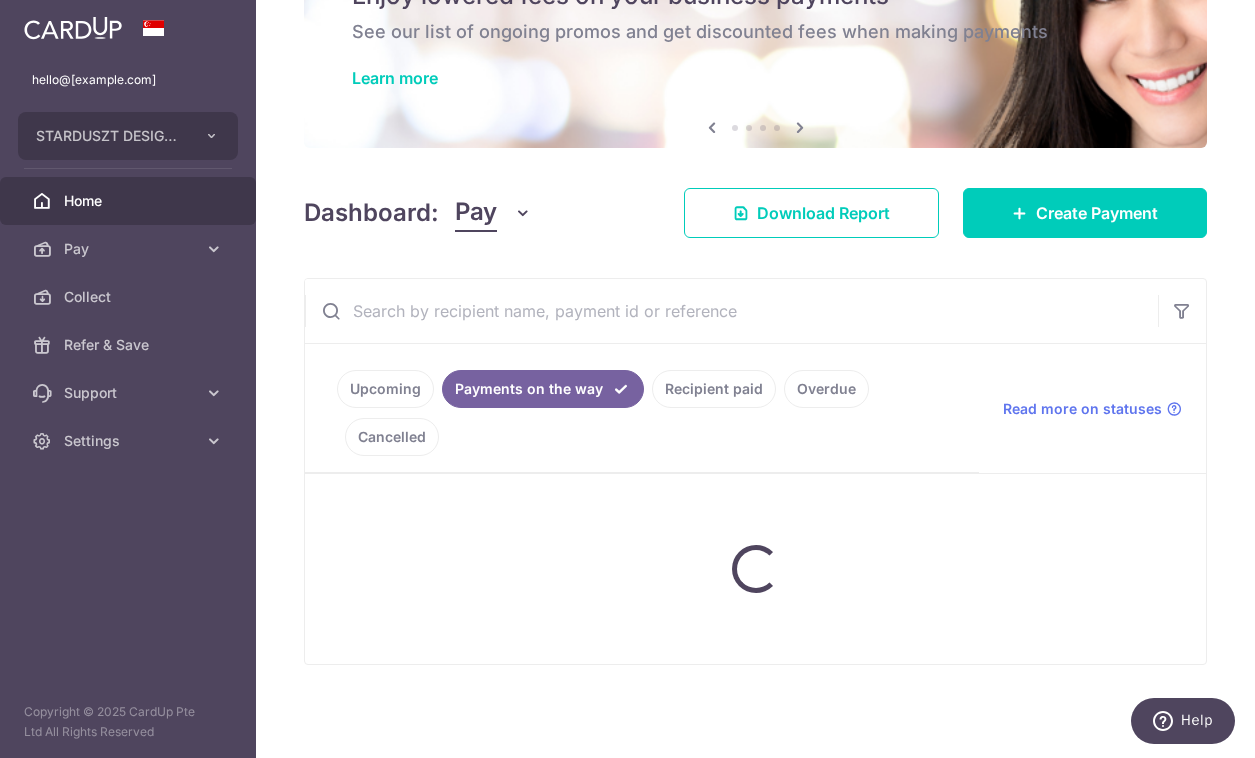 scroll, scrollTop: 57, scrollLeft: 0, axis: vertical 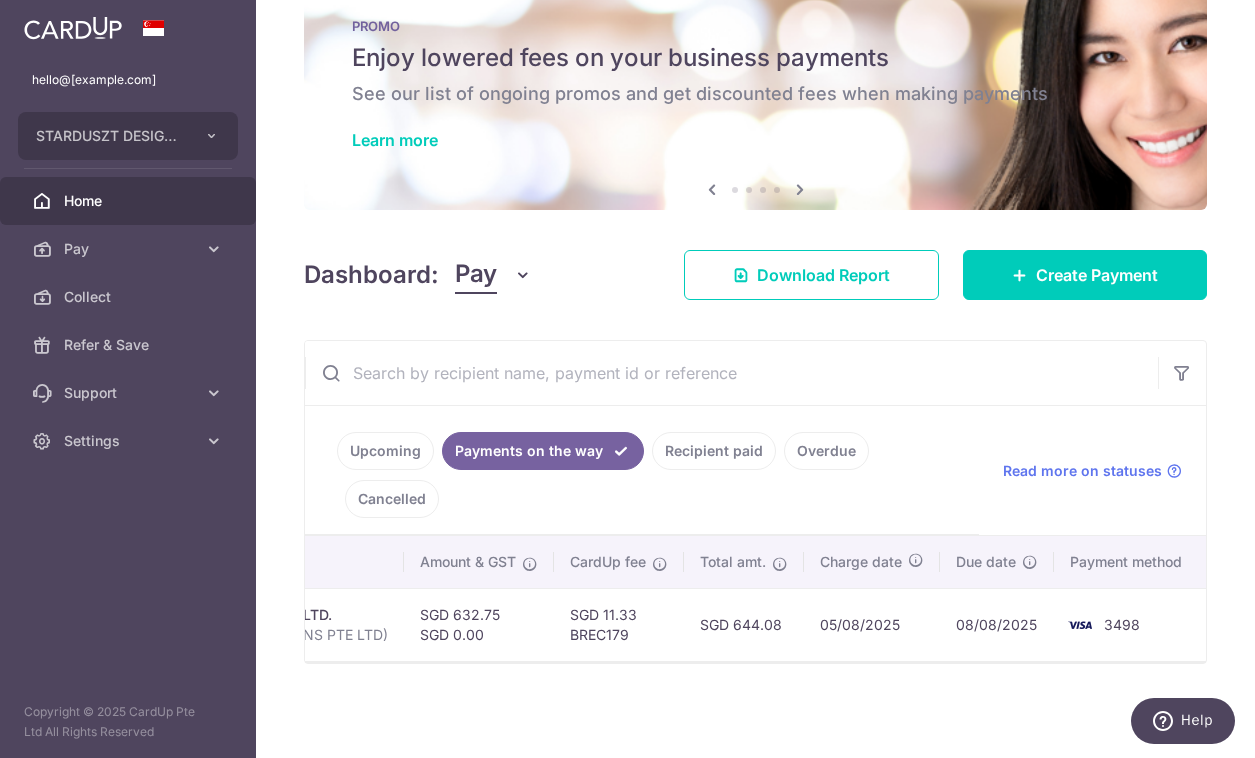 click on "Upcoming" at bounding box center [385, 451] 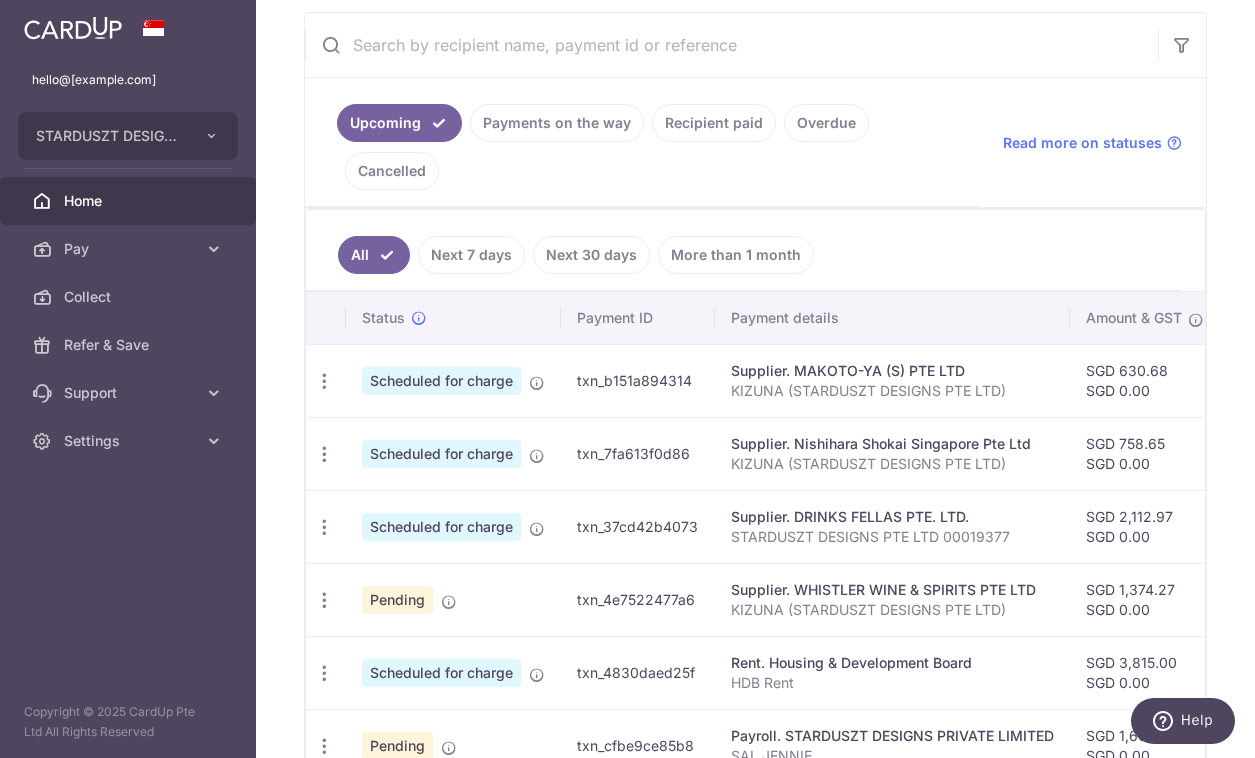 scroll, scrollTop: 388, scrollLeft: 0, axis: vertical 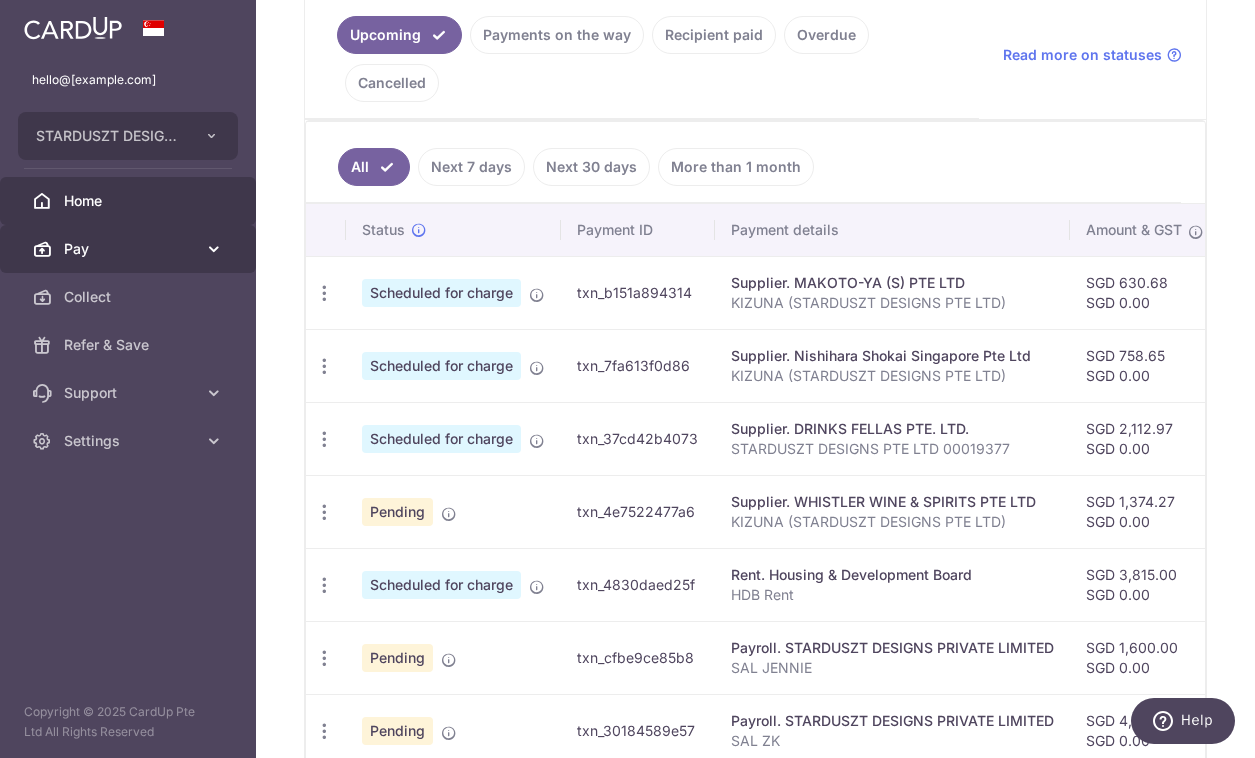 click on "Pay" at bounding box center [128, 249] 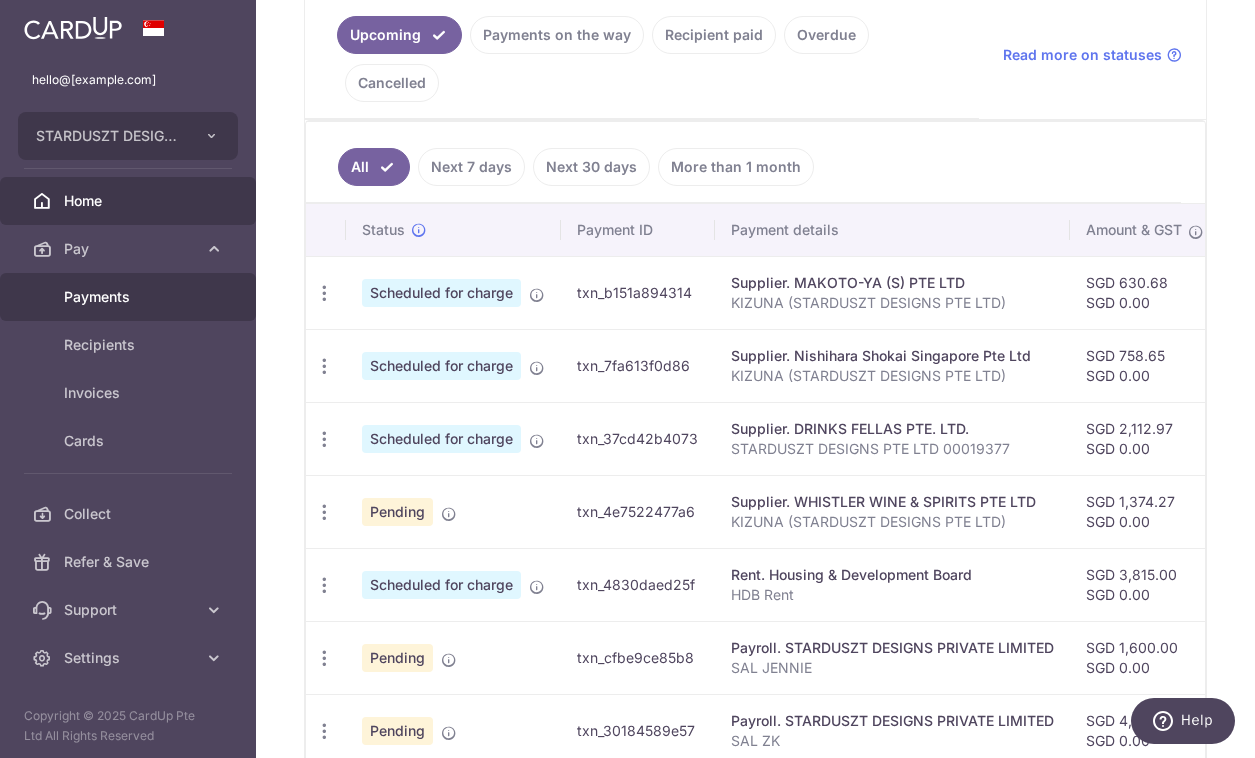 click on "Payments" at bounding box center [130, 297] 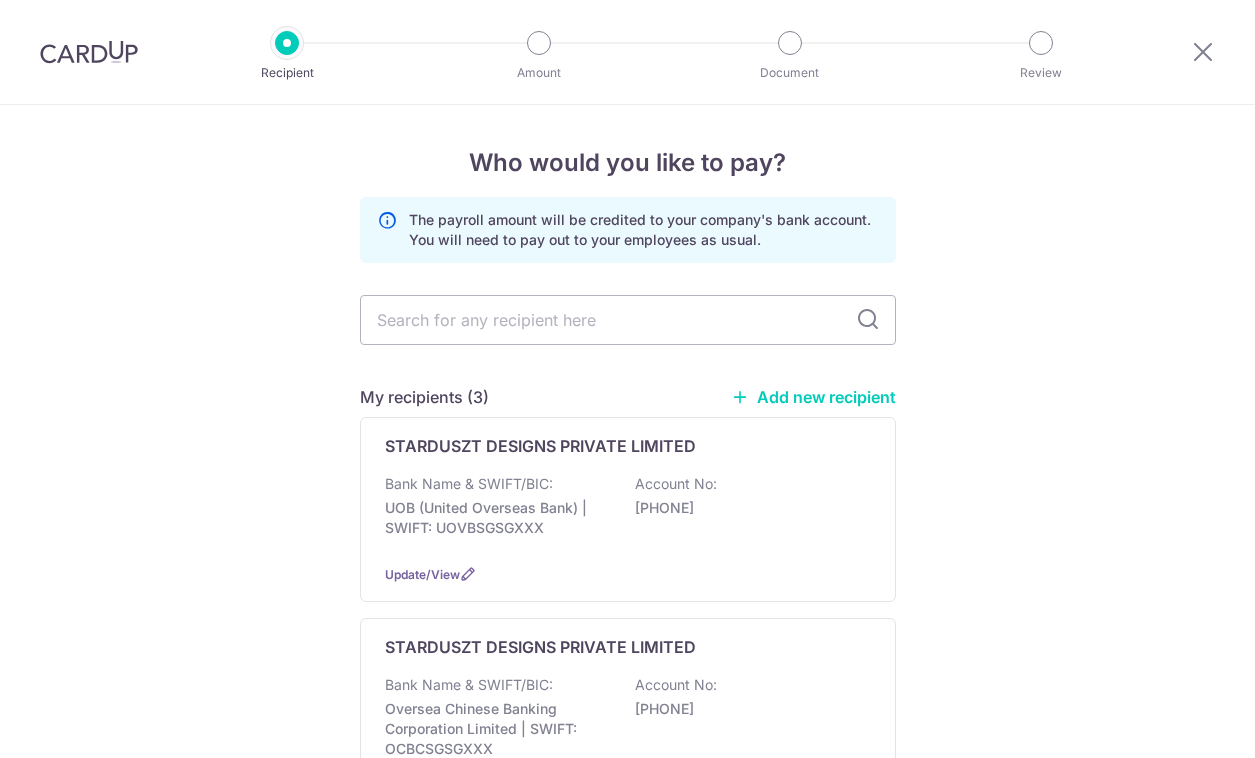 scroll, scrollTop: 0, scrollLeft: 0, axis: both 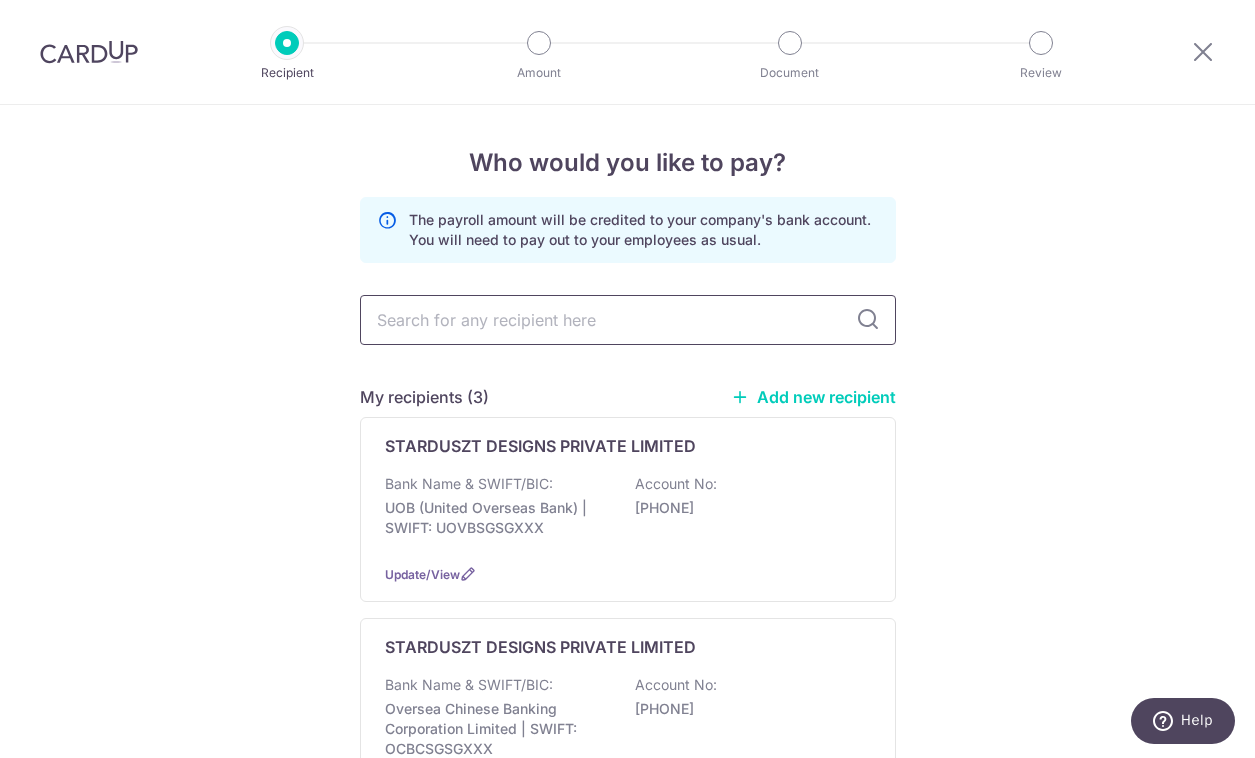 click at bounding box center (628, 320) 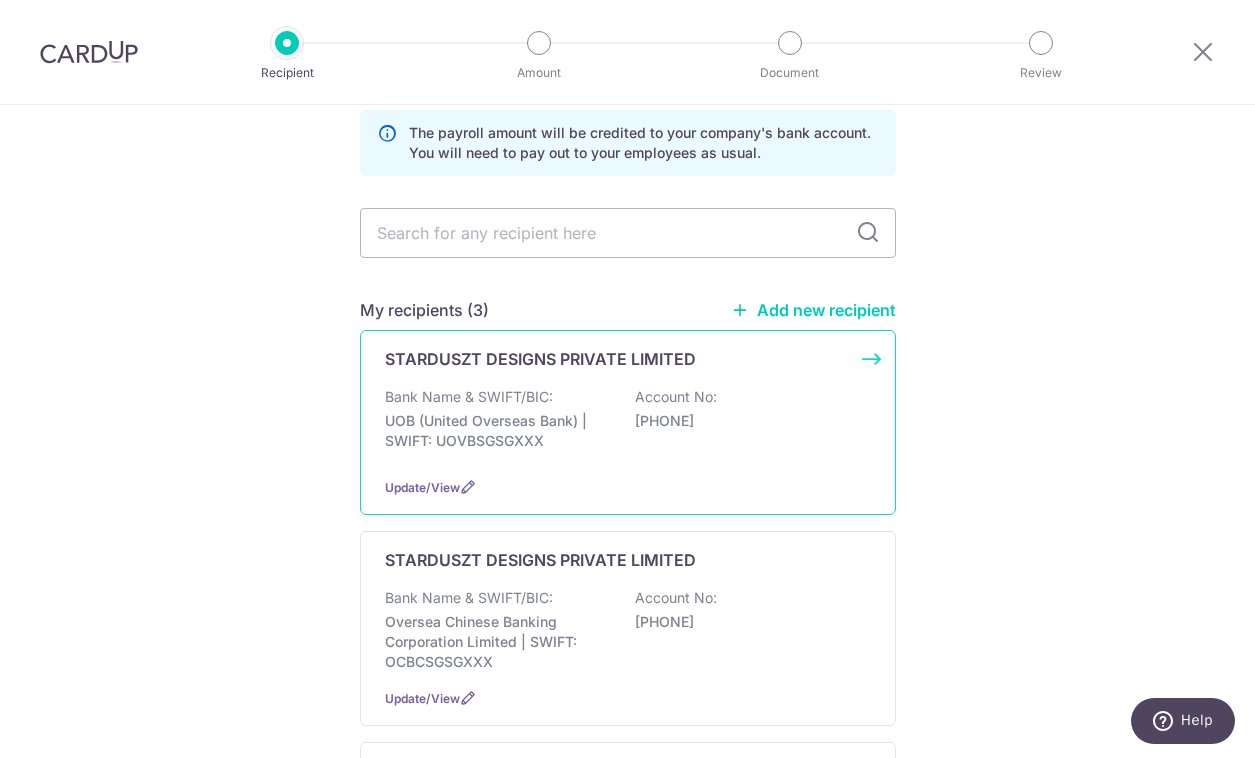 scroll, scrollTop: 160, scrollLeft: 0, axis: vertical 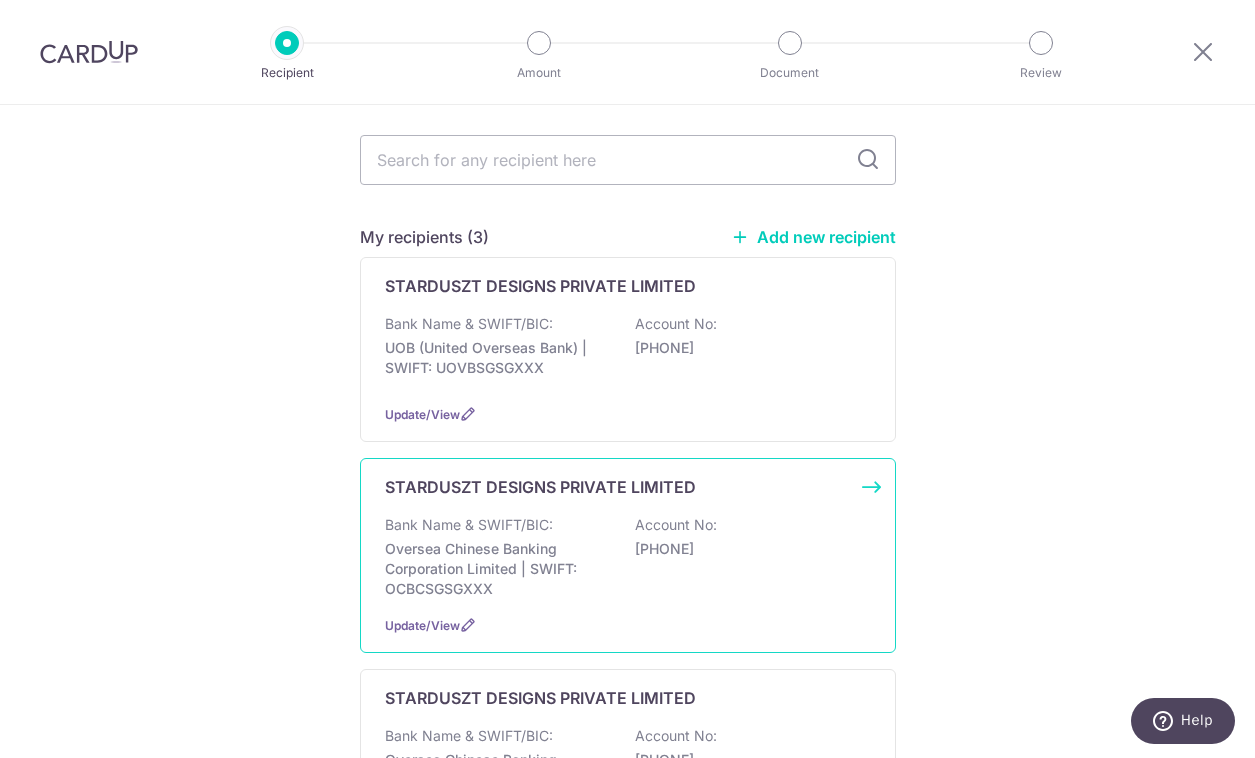 click on "687767657001" at bounding box center (747, 549) 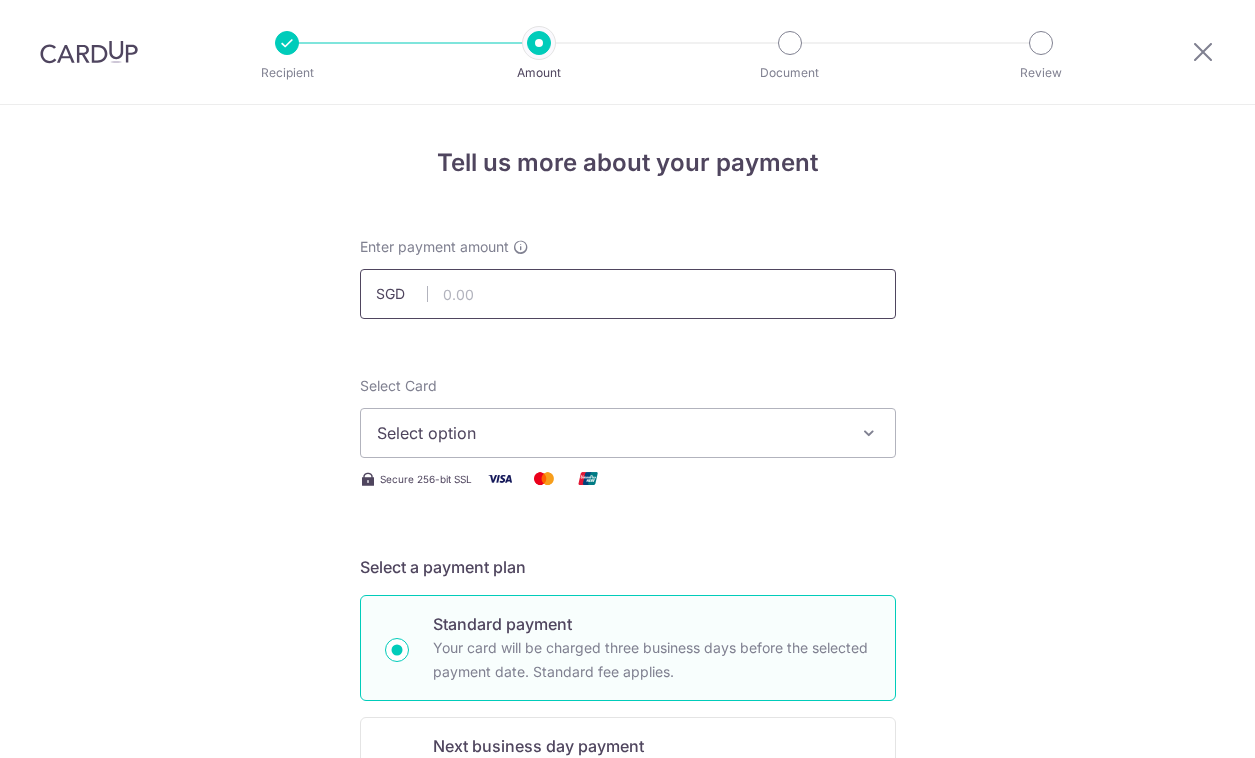 scroll, scrollTop: 0, scrollLeft: 0, axis: both 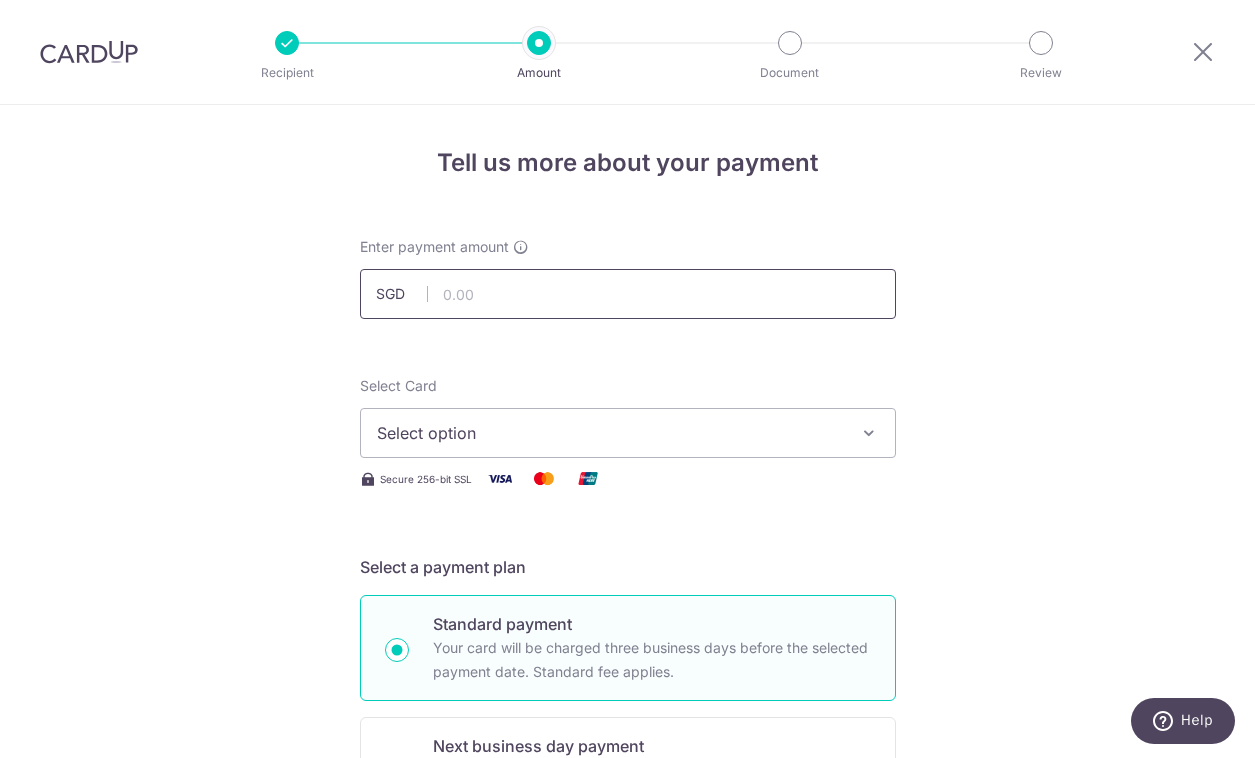 click at bounding box center (628, 294) 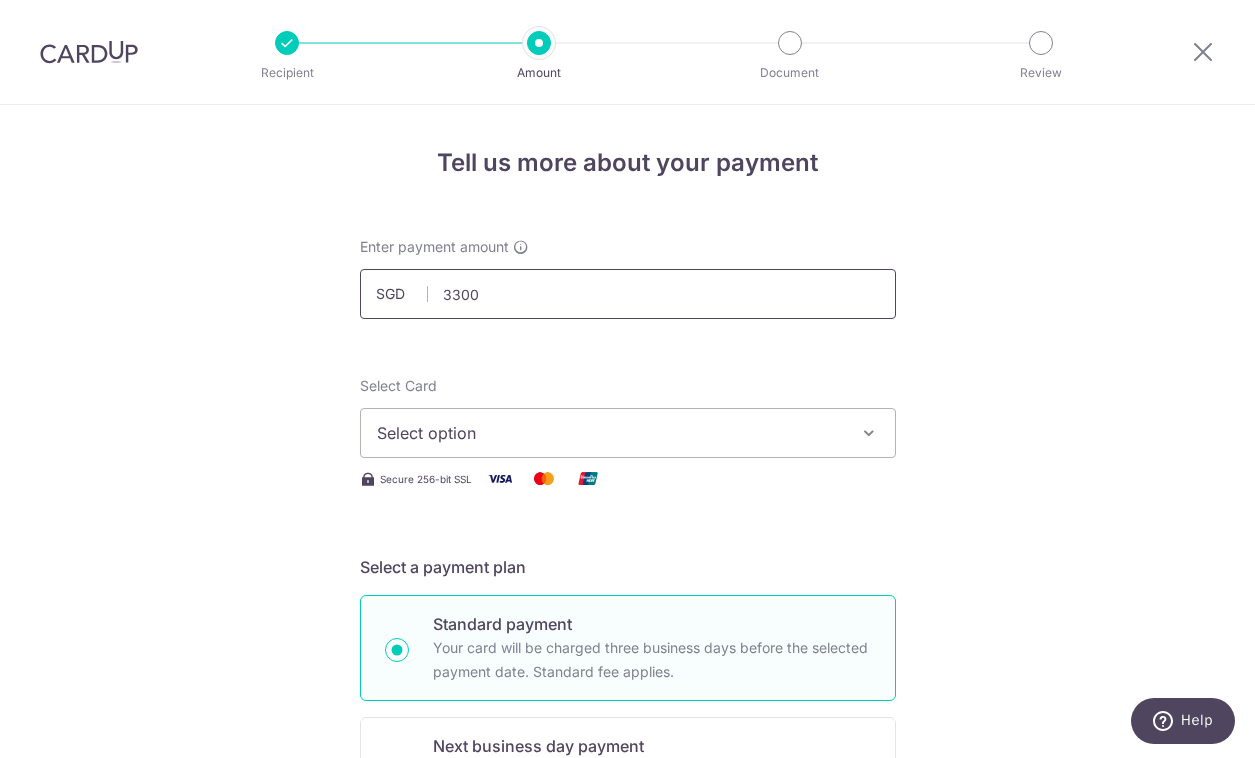 type on "3,300.00" 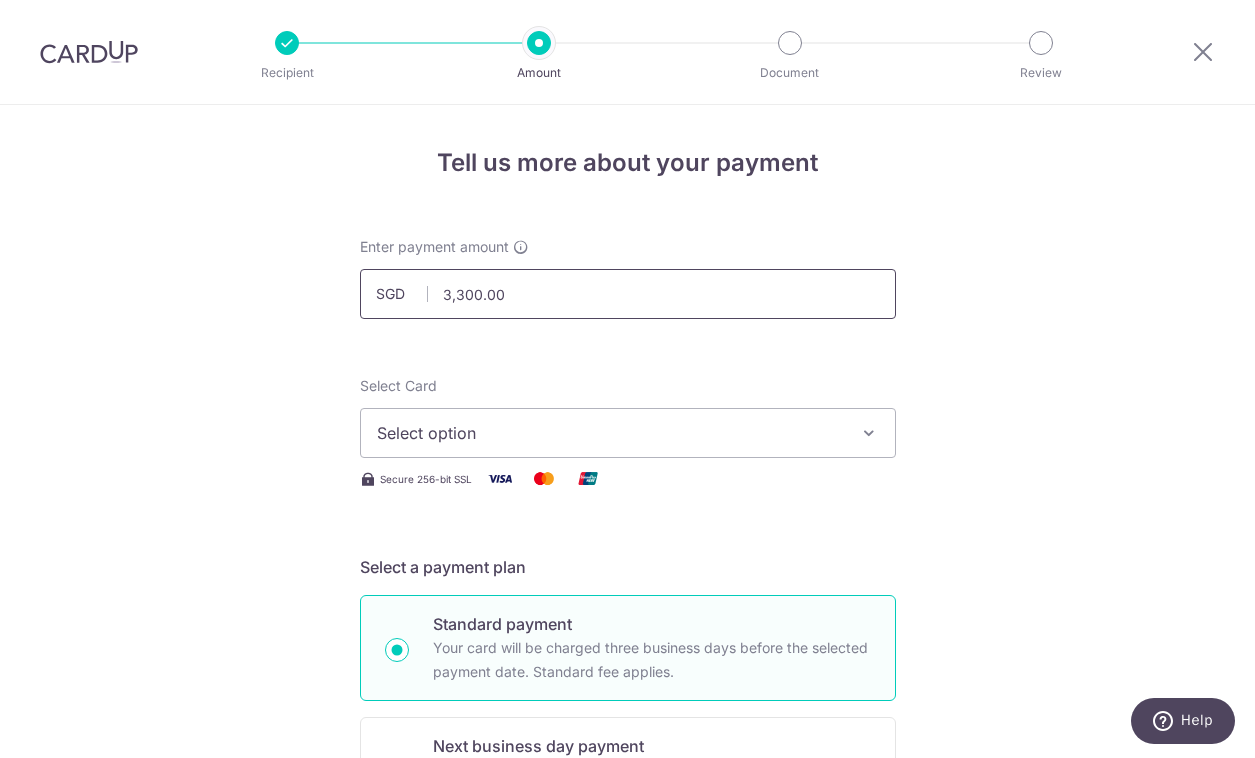 type 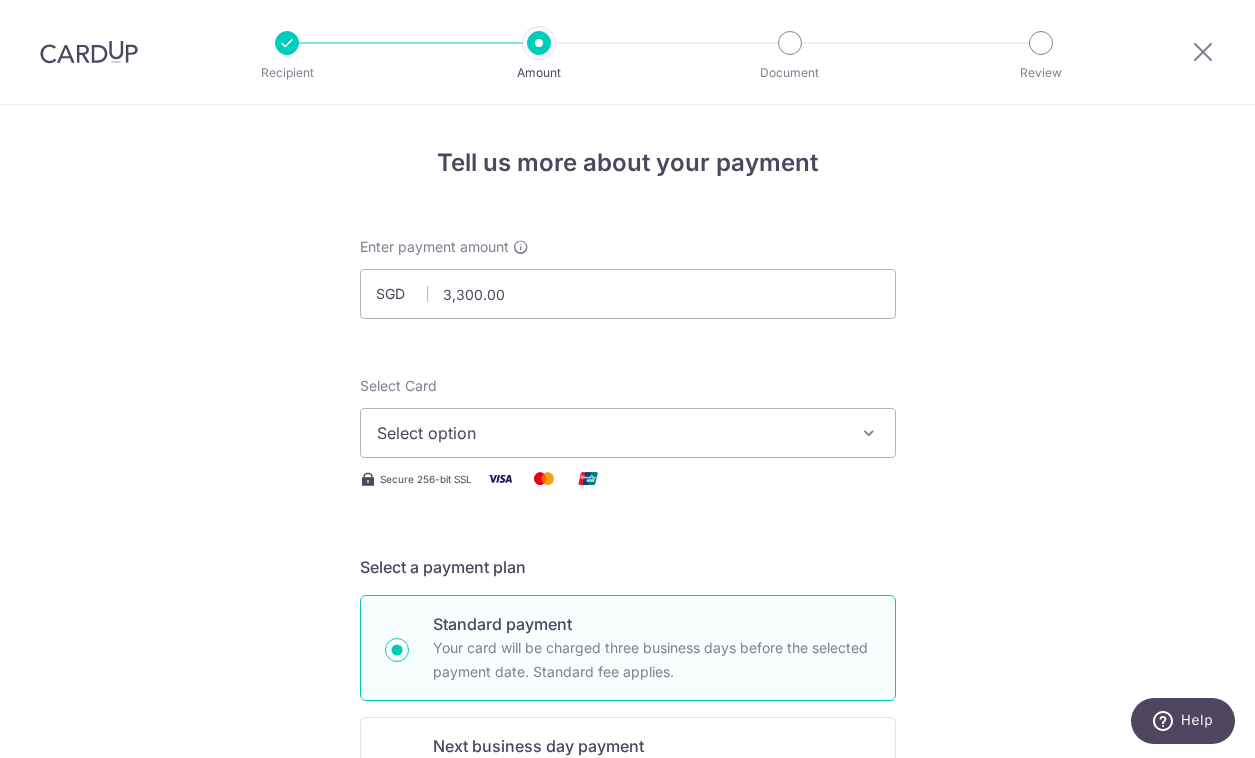 click on "Select option" at bounding box center [610, 433] 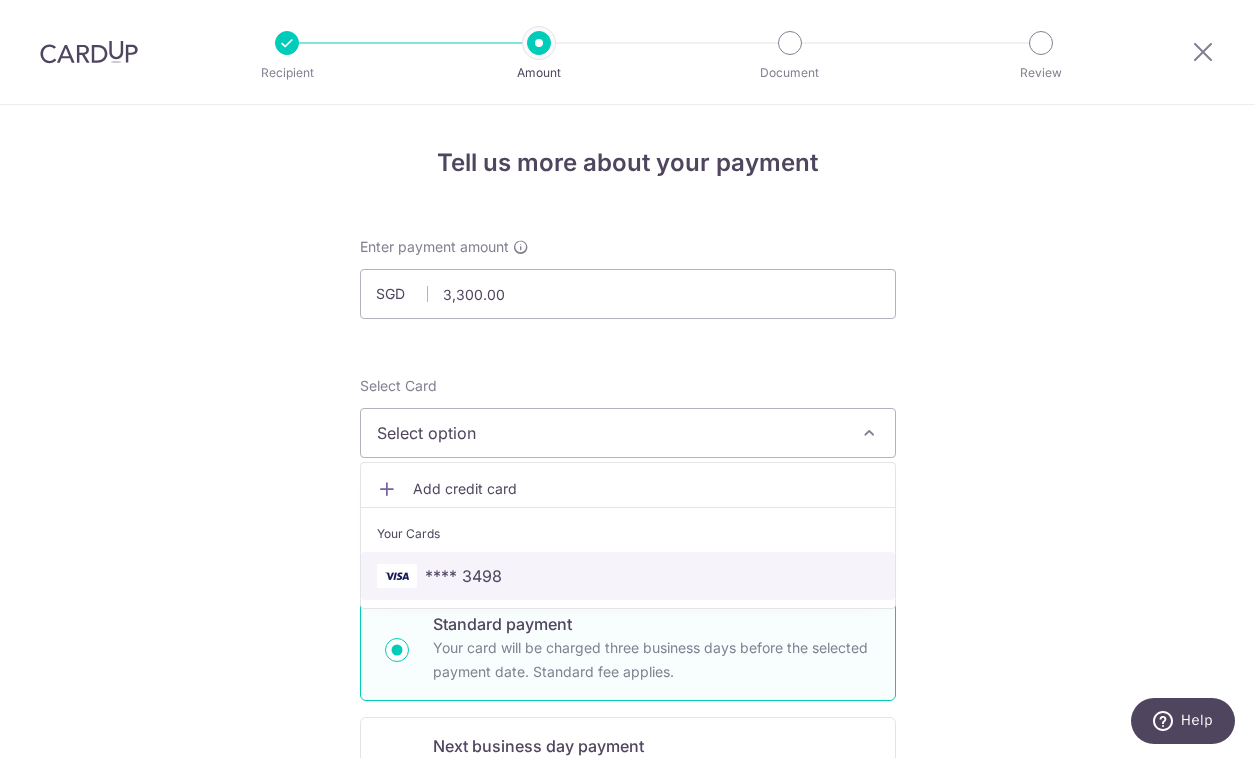 click on "**** 3498" at bounding box center (628, 576) 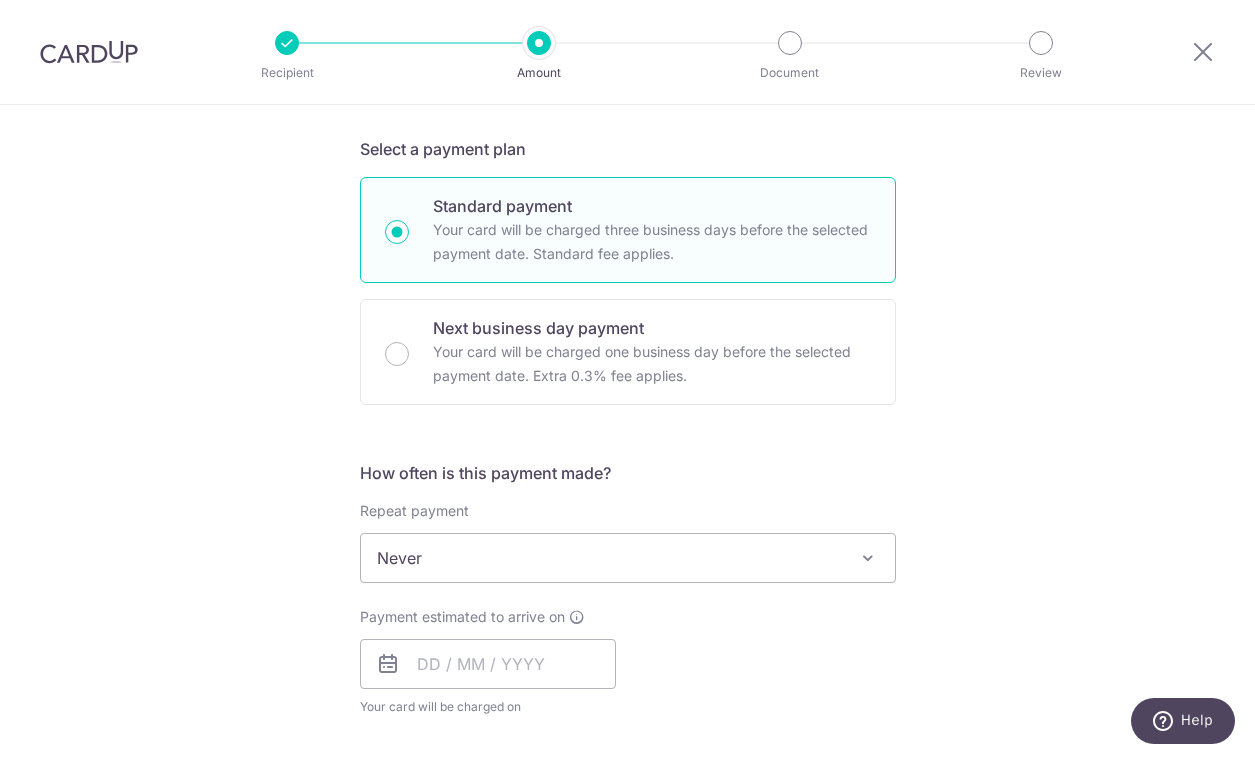 scroll, scrollTop: 434, scrollLeft: 0, axis: vertical 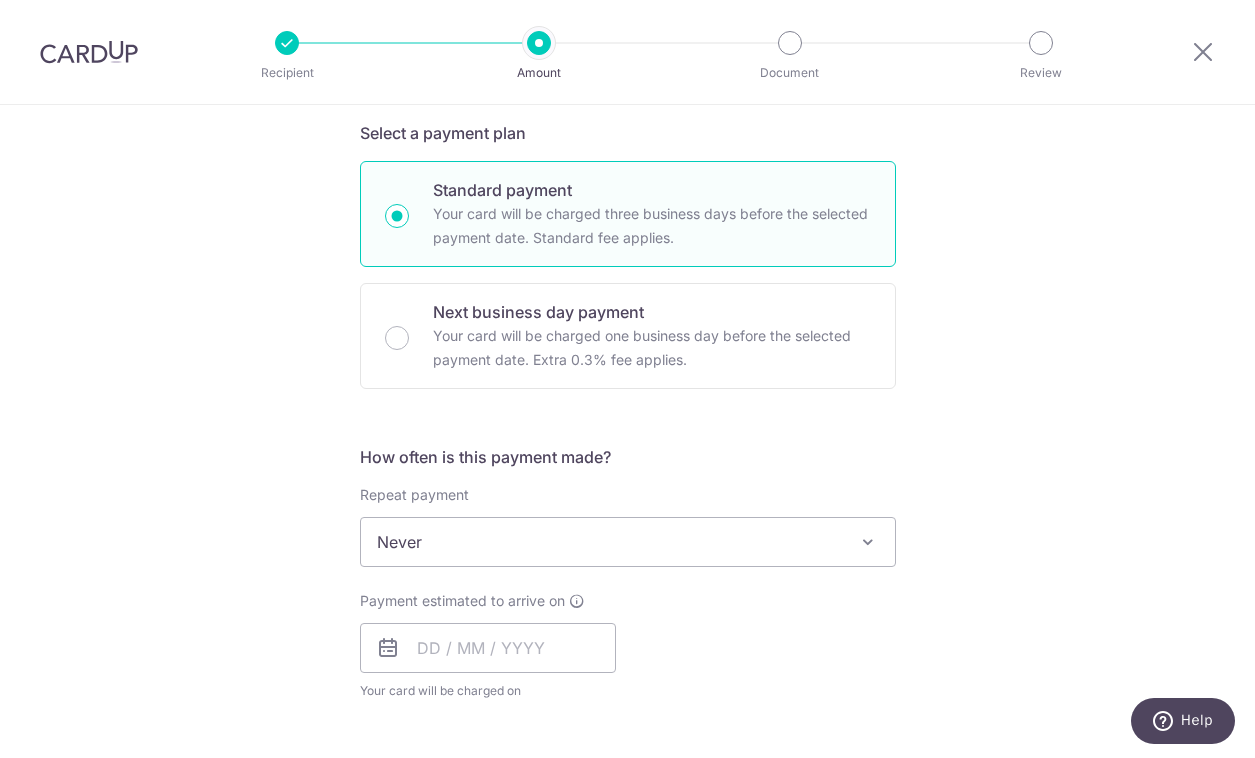 click on "Never" at bounding box center [628, 542] 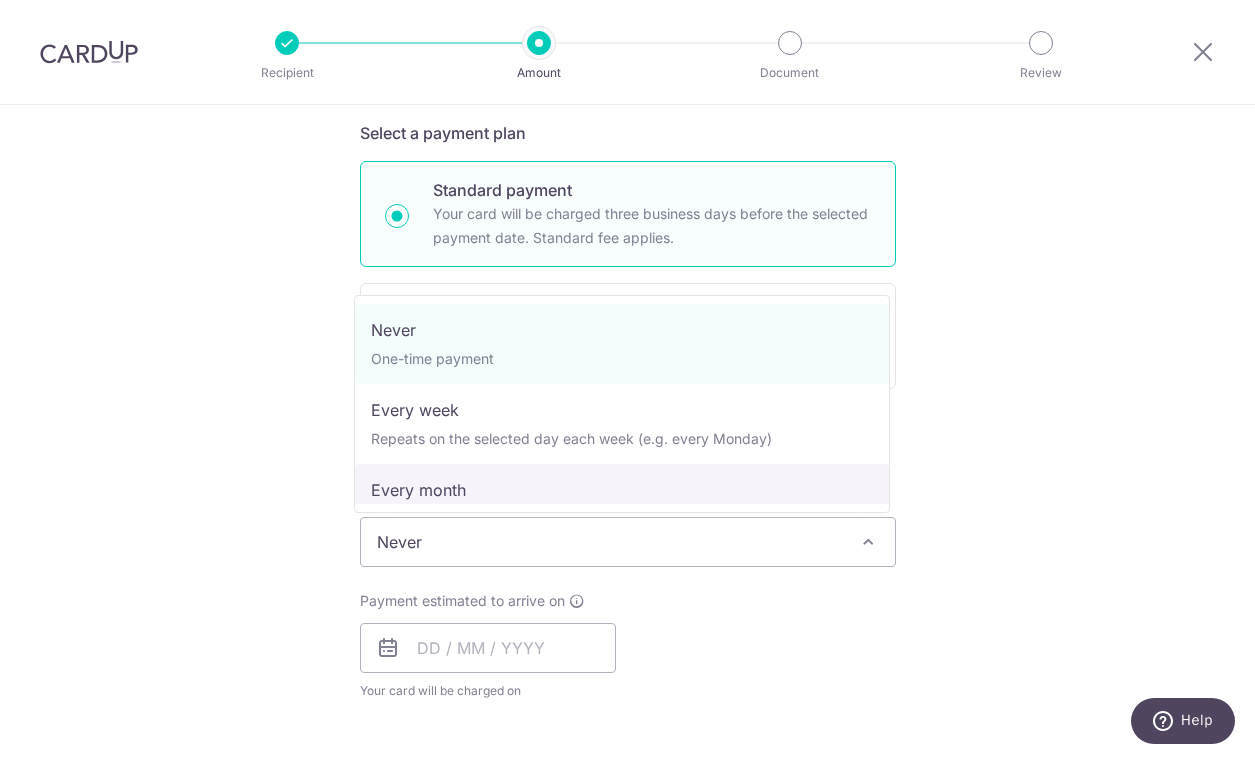 select on "3" 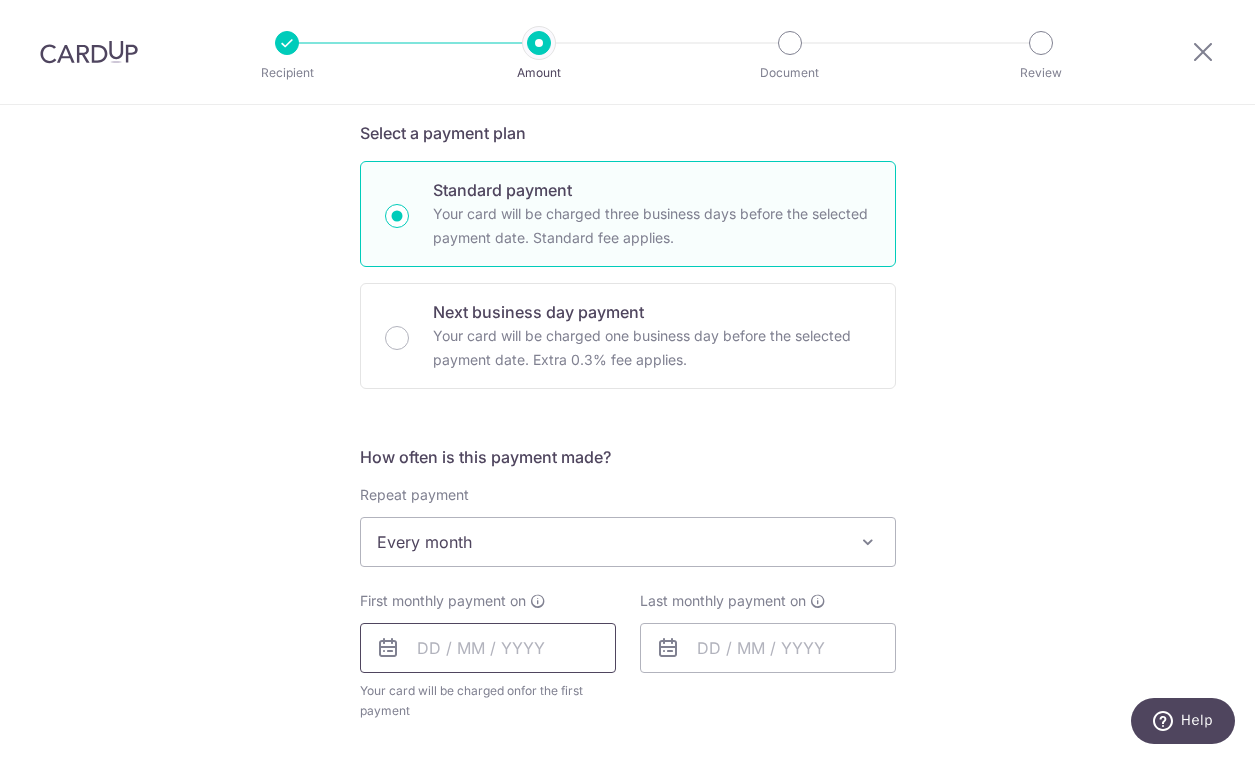 click at bounding box center (488, 648) 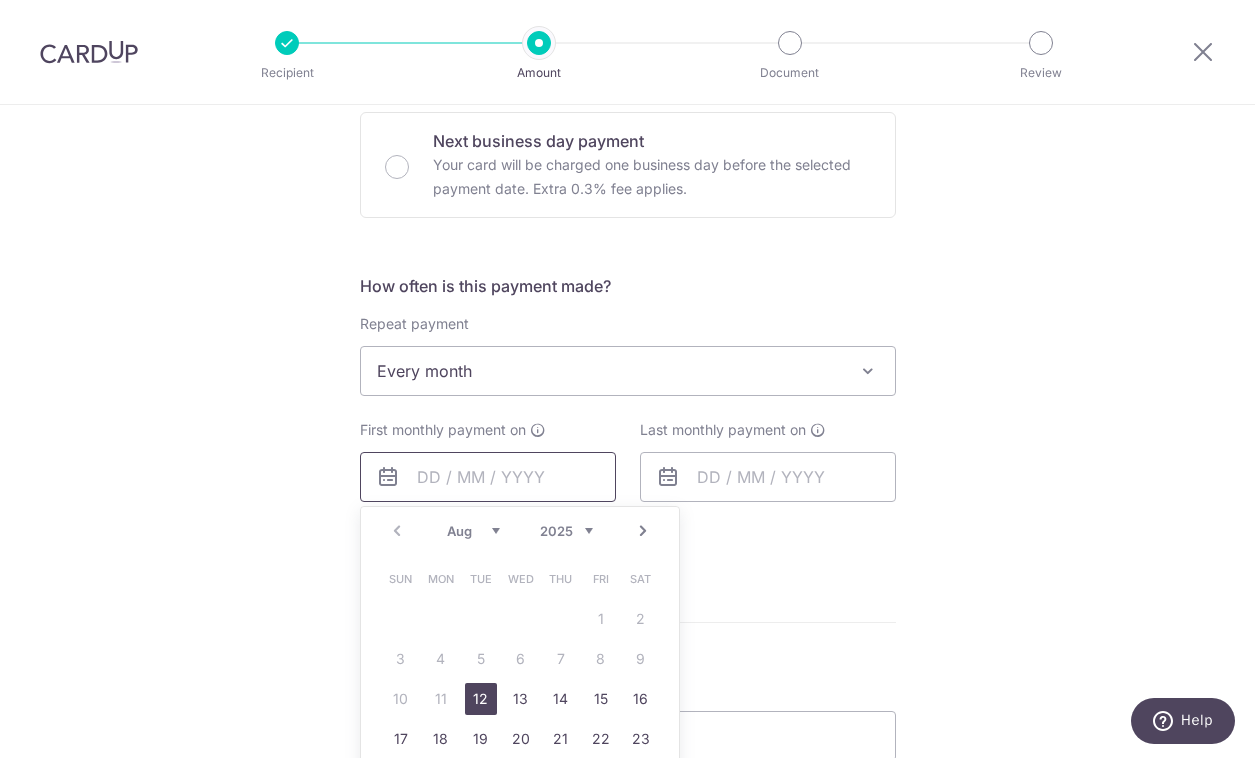 scroll, scrollTop: 641, scrollLeft: 0, axis: vertical 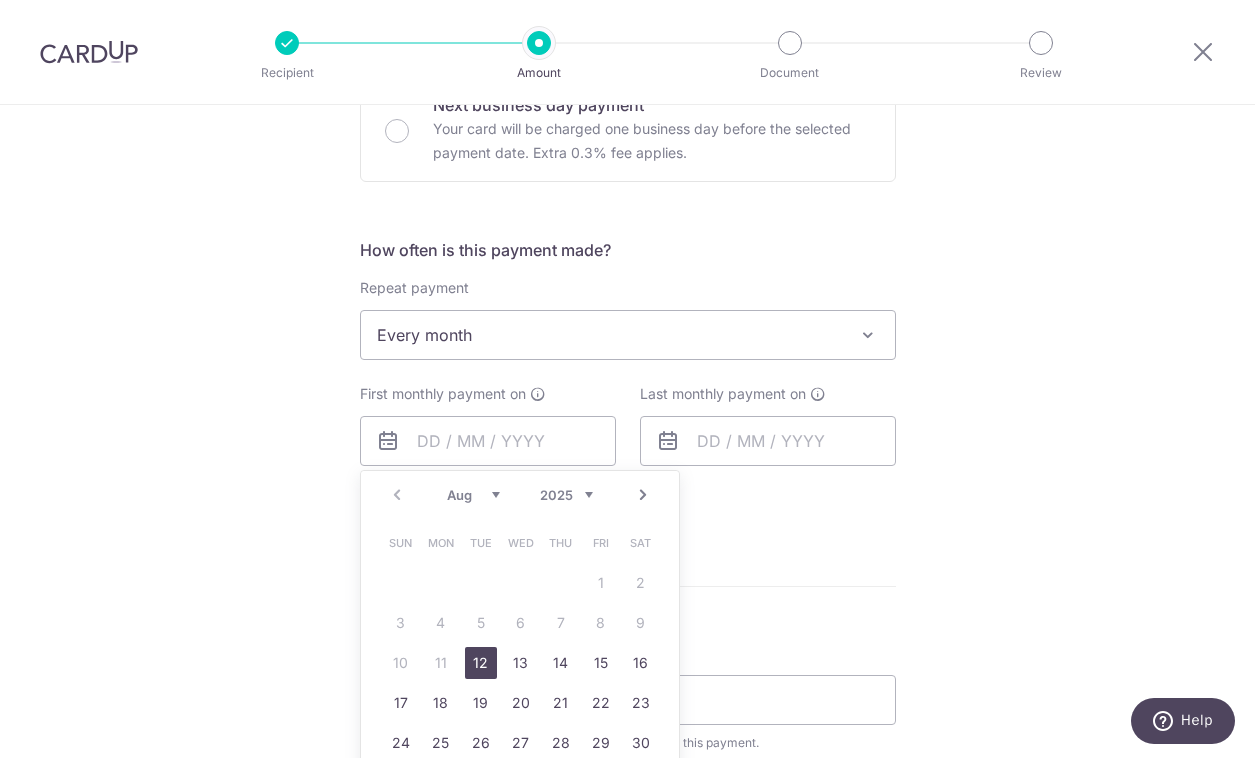 click on "12" at bounding box center (481, 663) 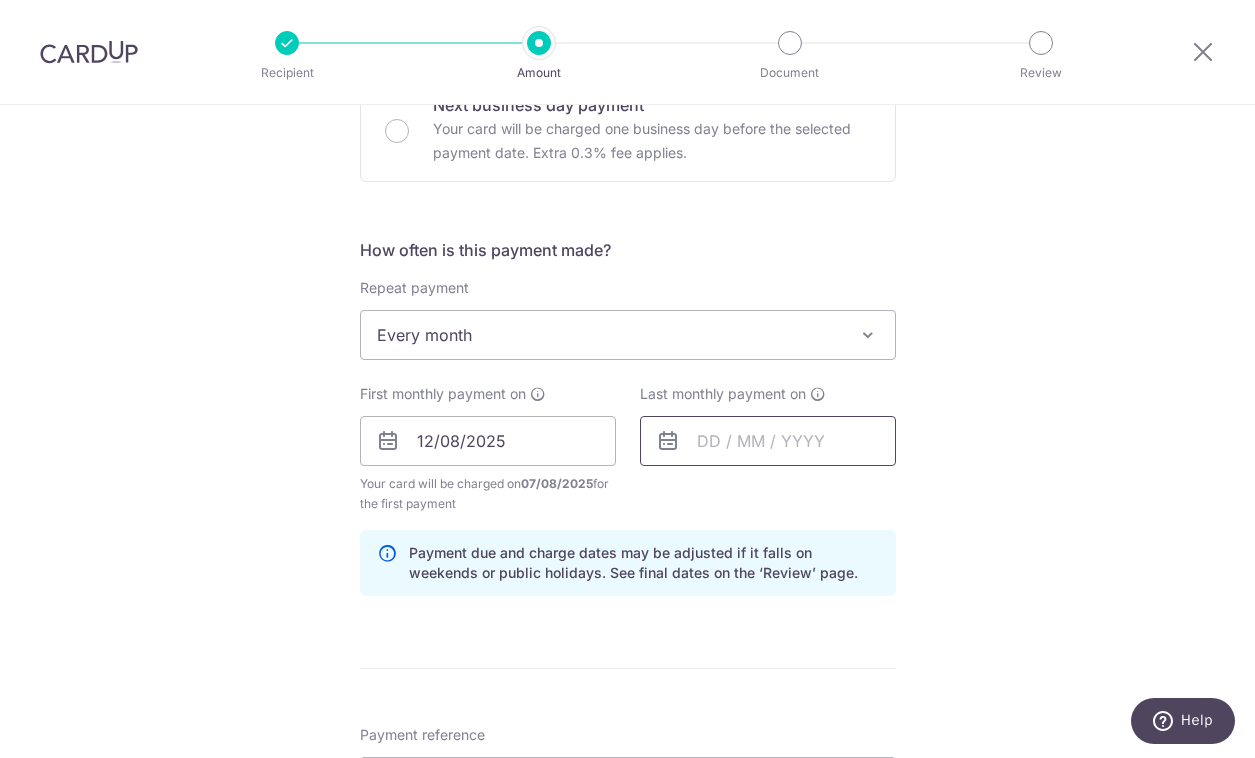 click at bounding box center [768, 441] 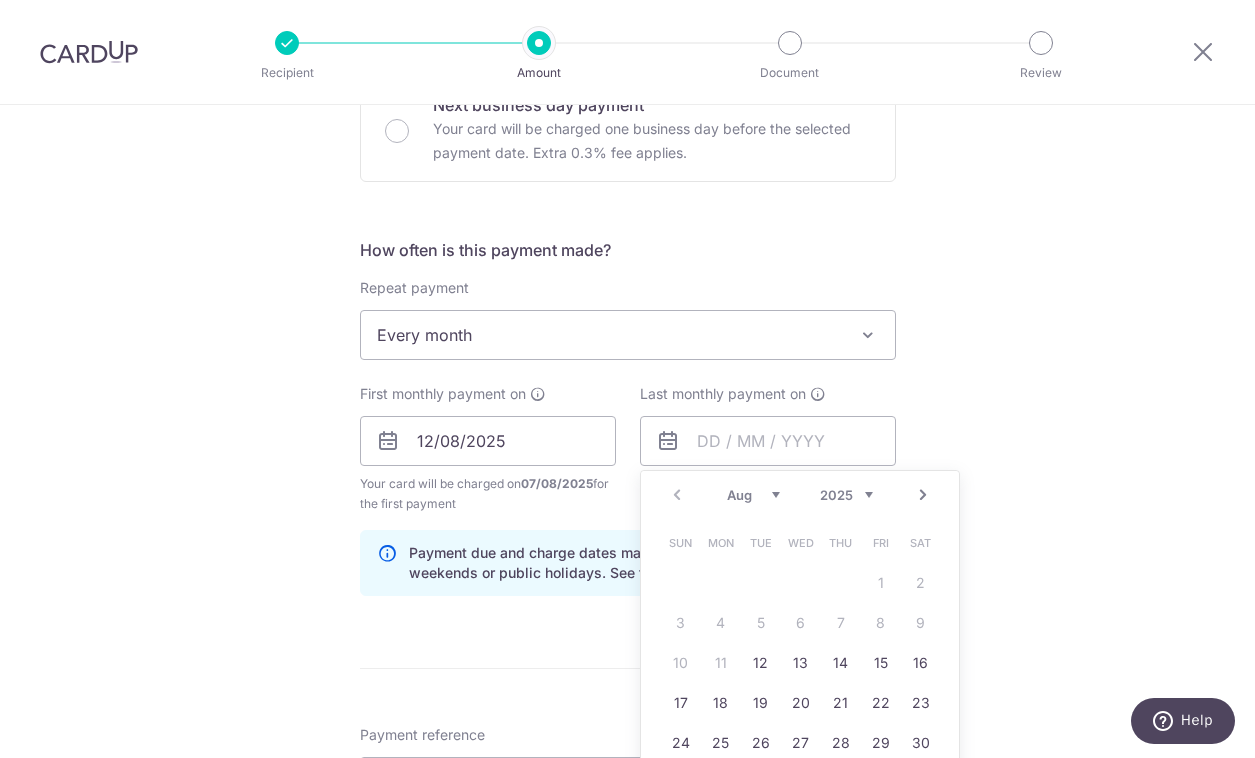 click on "Aug Sep Oct Nov Dec" at bounding box center (753, 495) 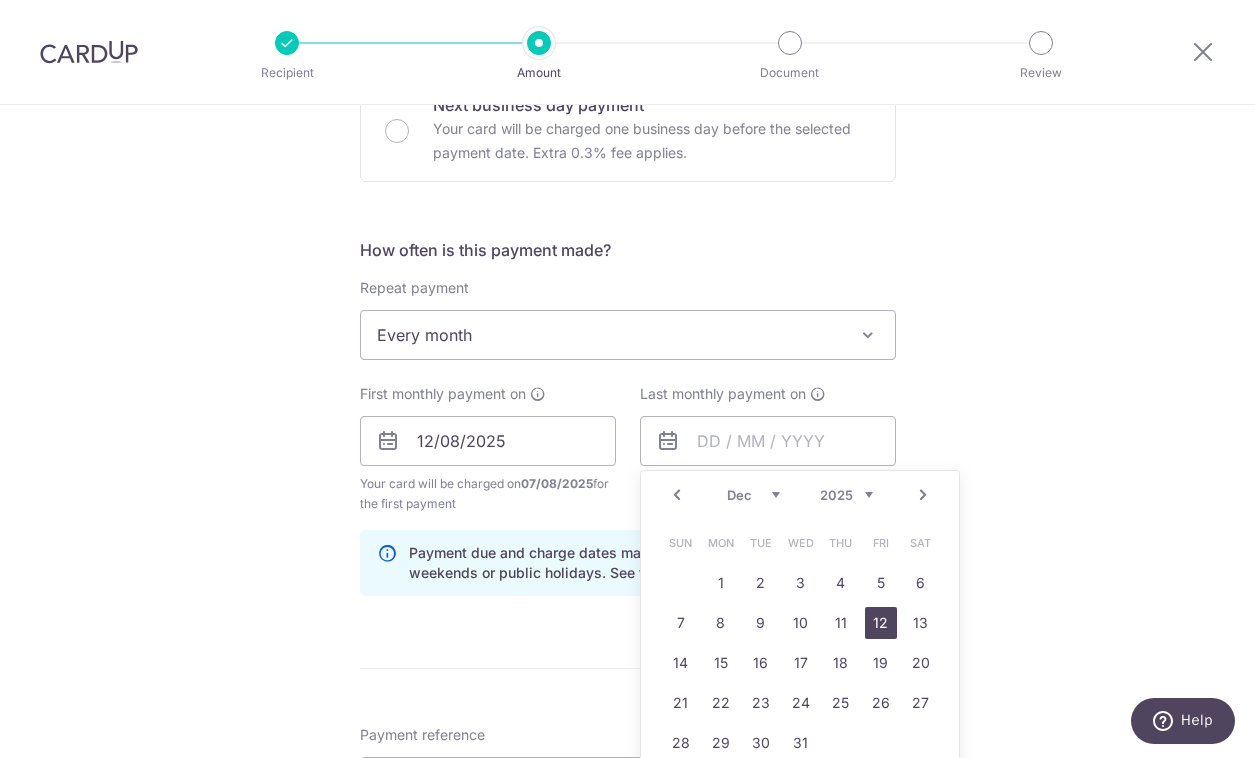 click on "12" at bounding box center (881, 623) 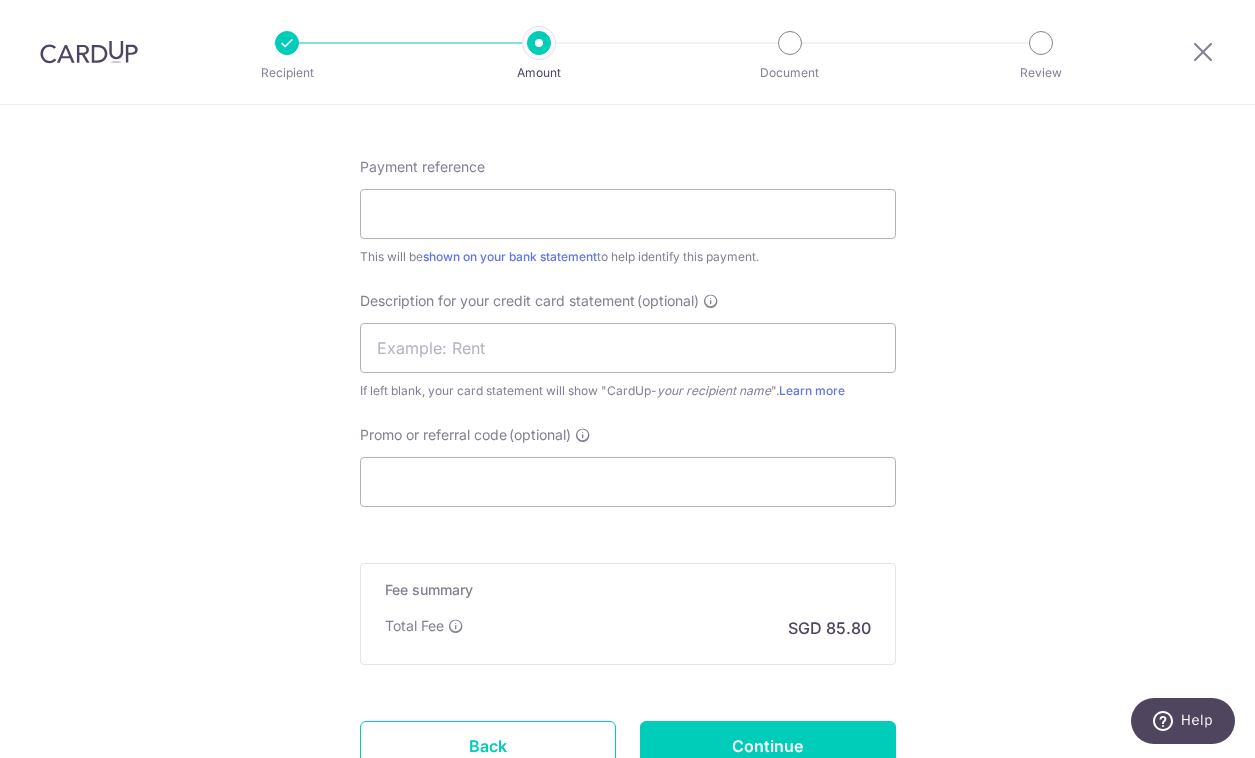 scroll, scrollTop: 1185, scrollLeft: 0, axis: vertical 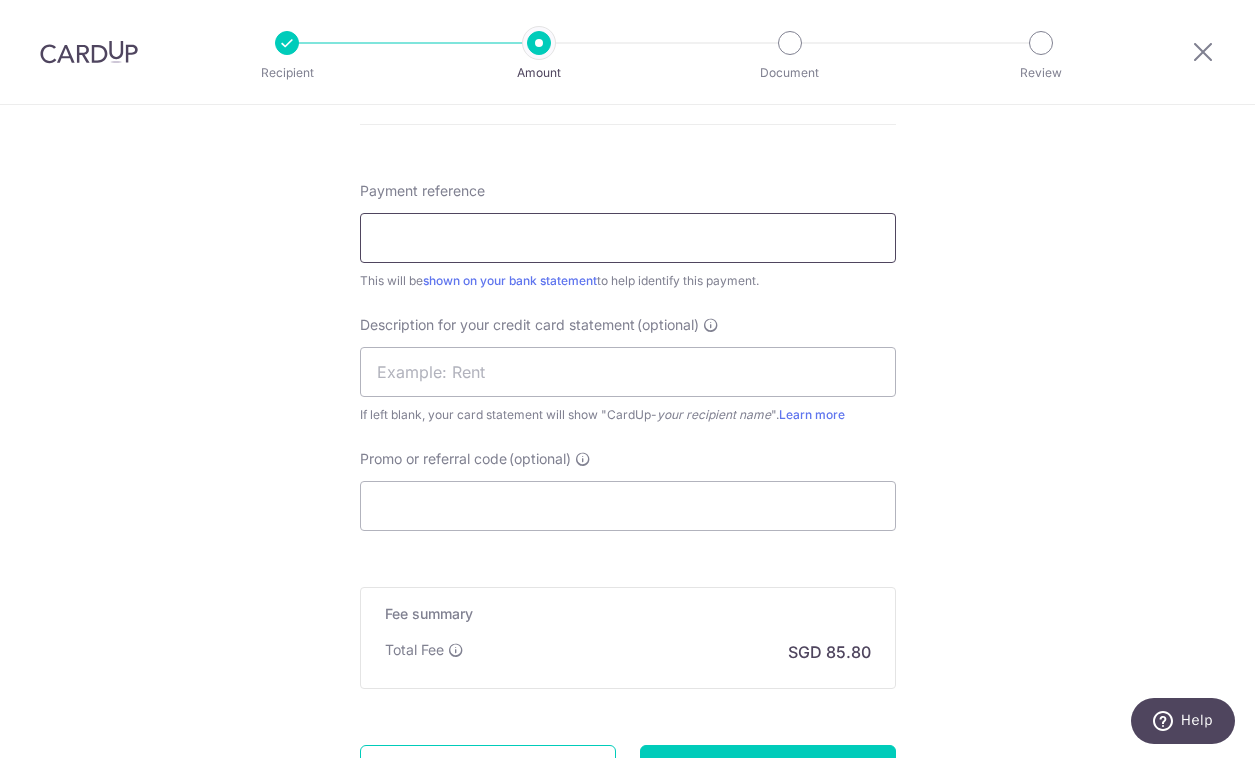 click on "Payment reference" at bounding box center (628, 238) 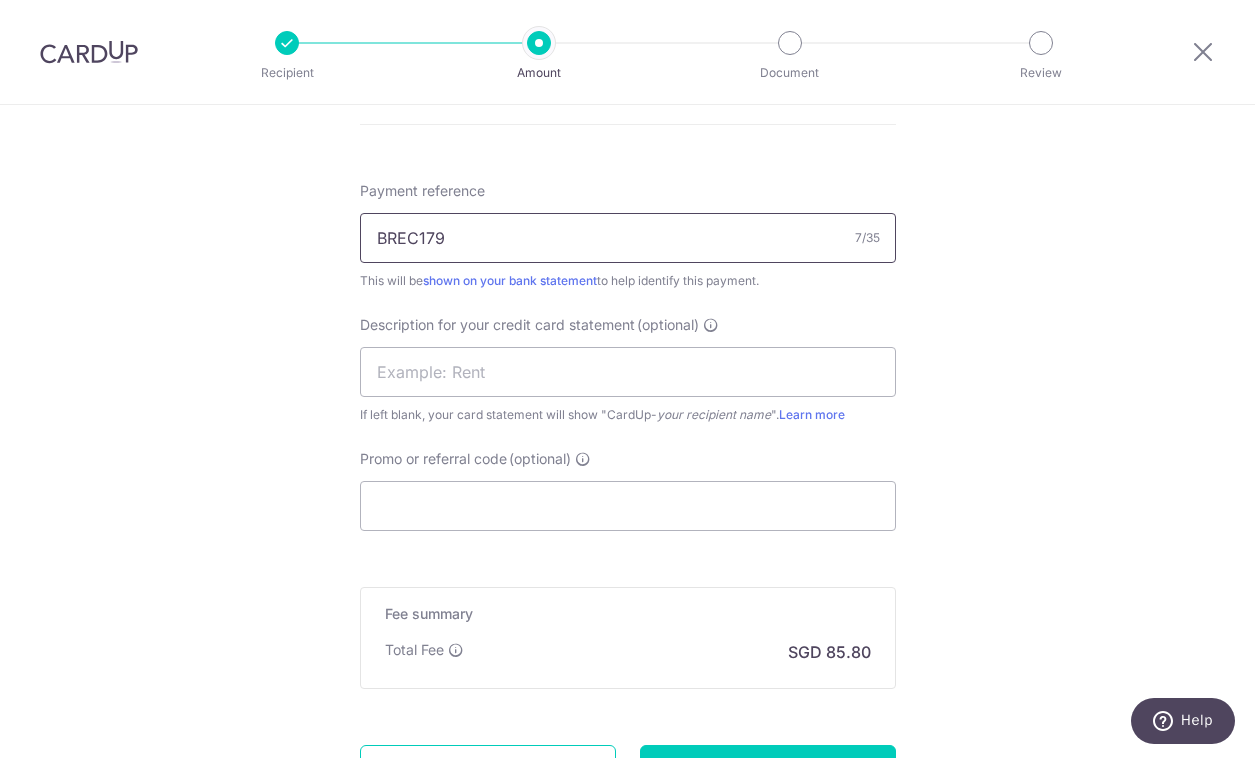 type on "BREC179" 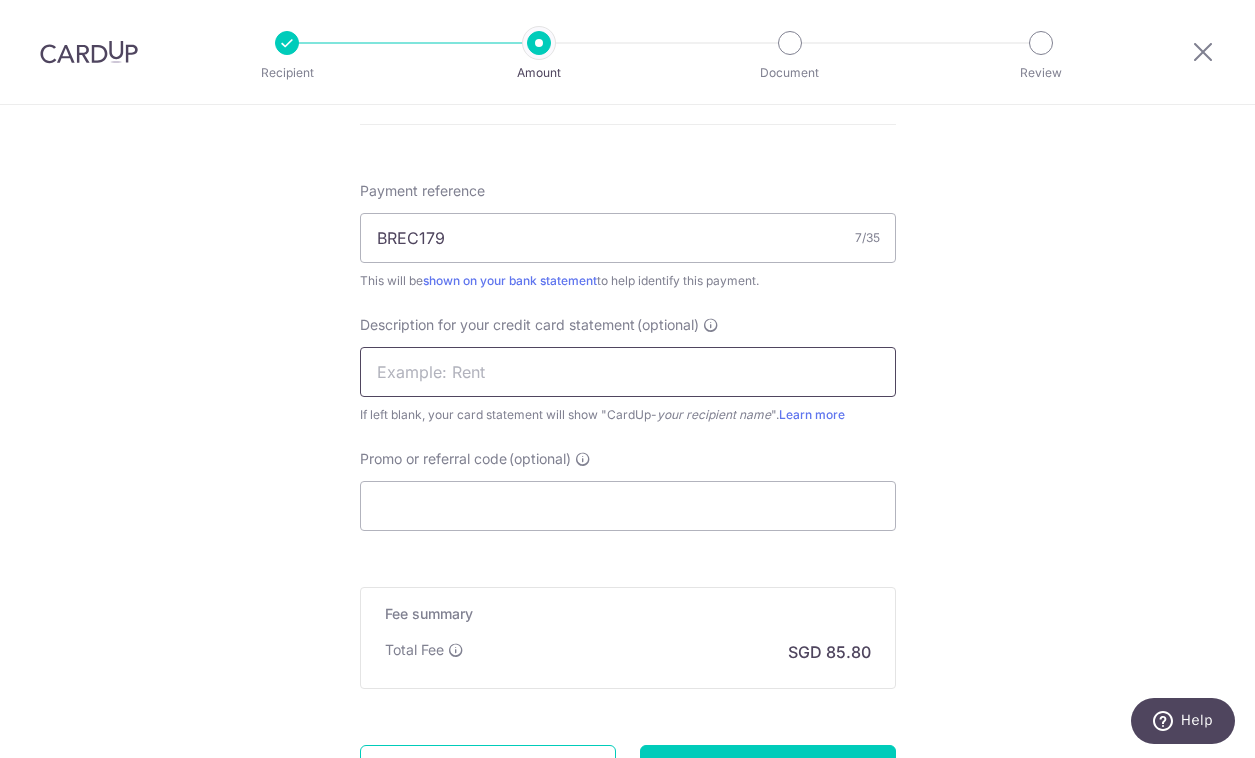 click at bounding box center [628, 372] 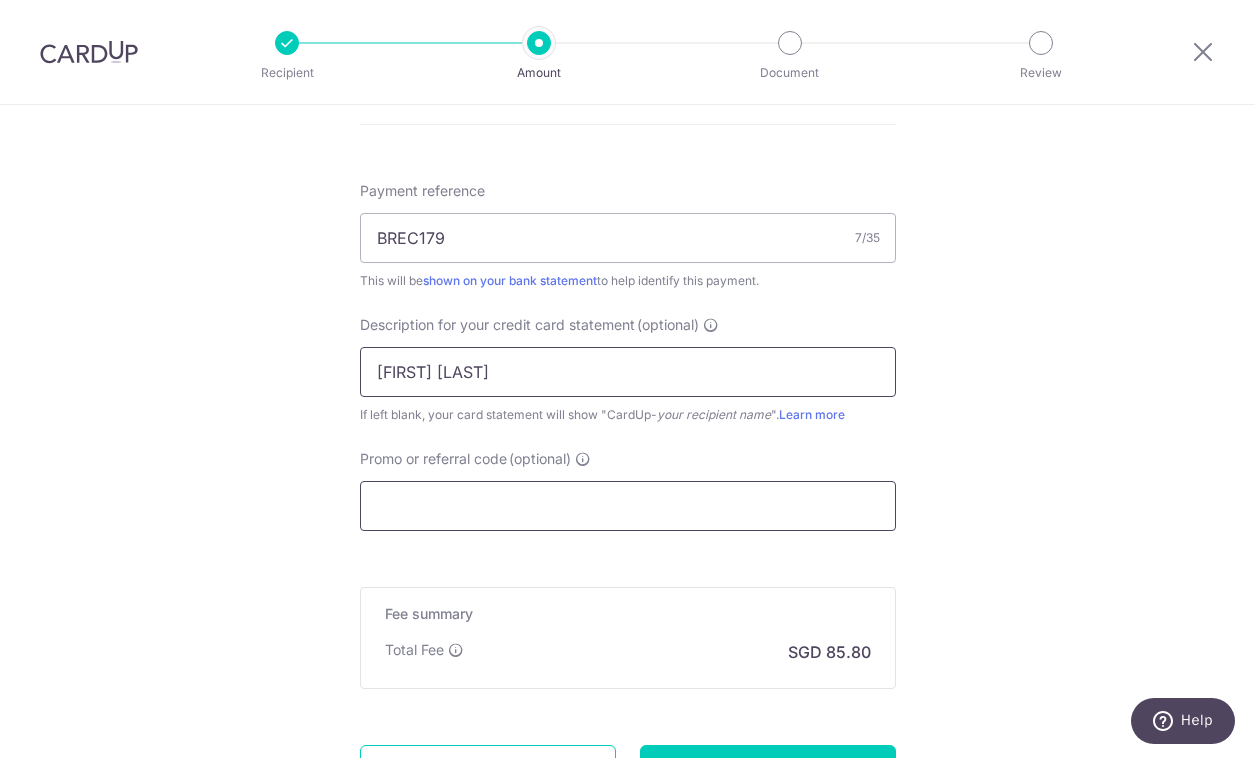 type on "SAL-JON" 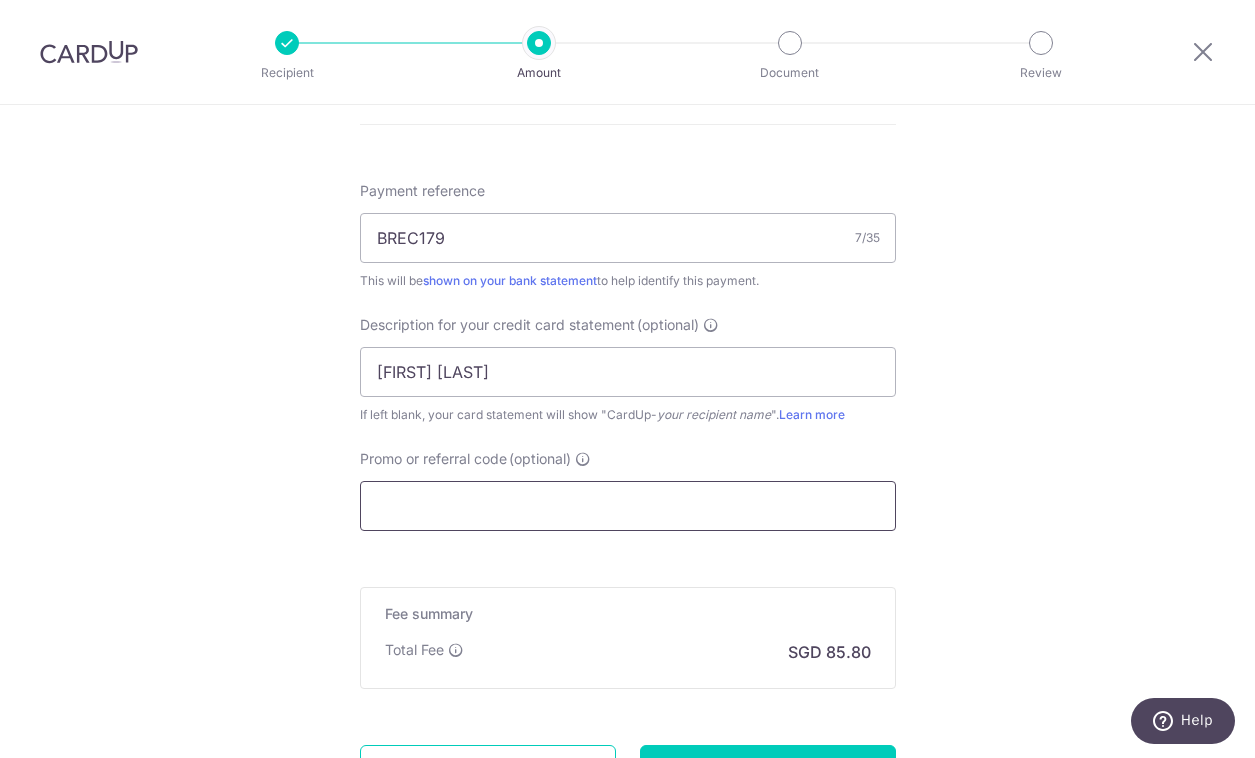 click on "Promo or referral code
(optional)" at bounding box center [628, 506] 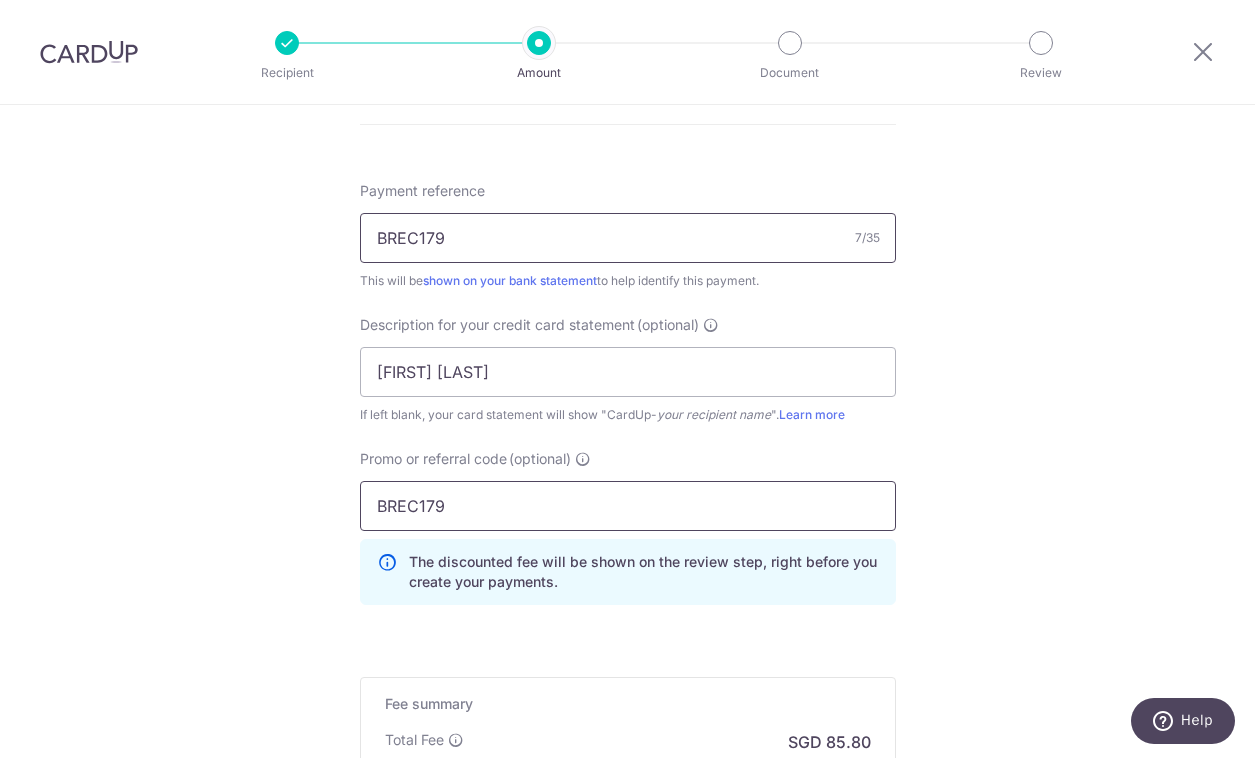type on "BREC179" 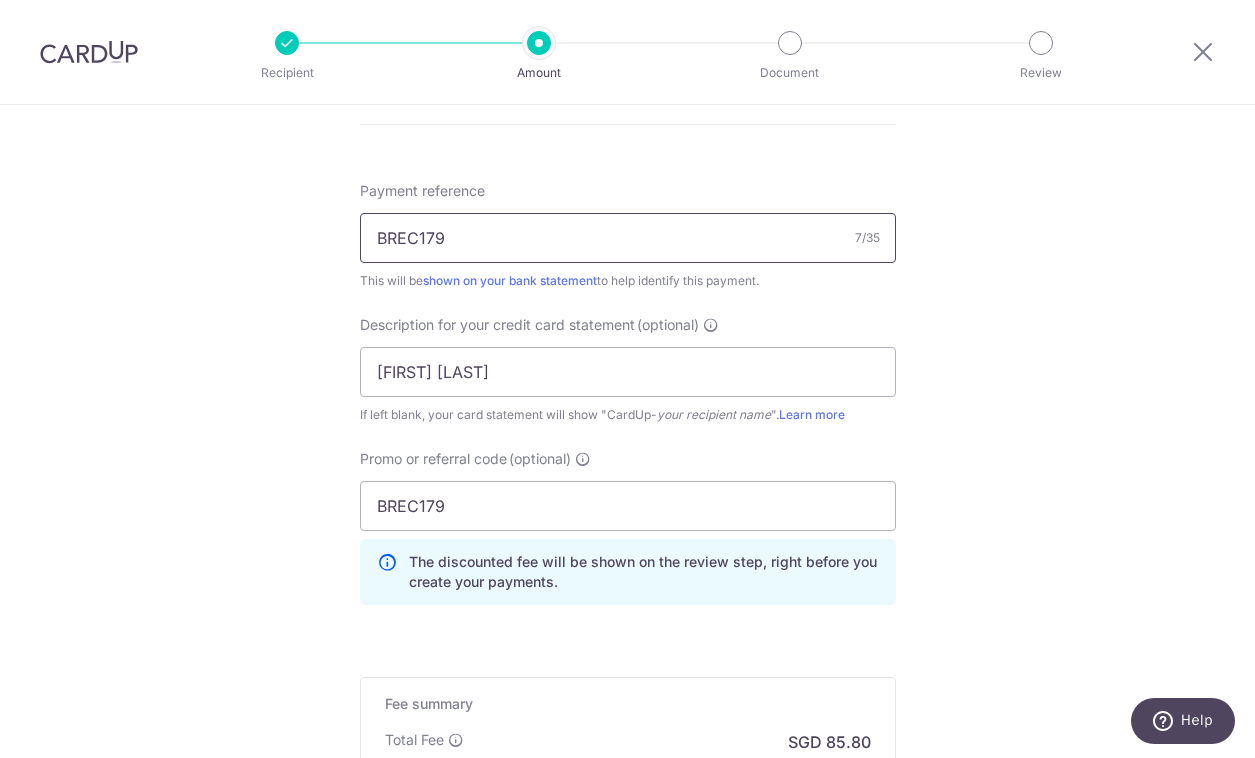 click on "BREC179" at bounding box center [628, 238] 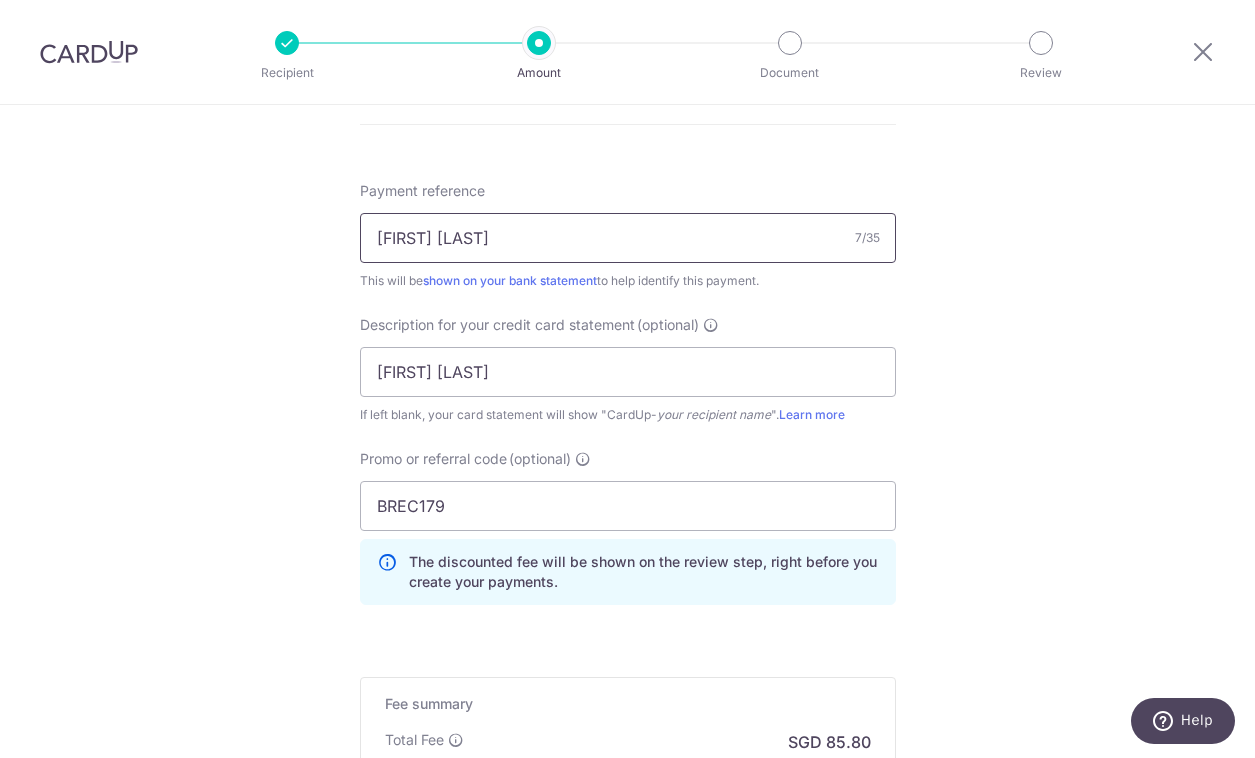 type on "SAL JON" 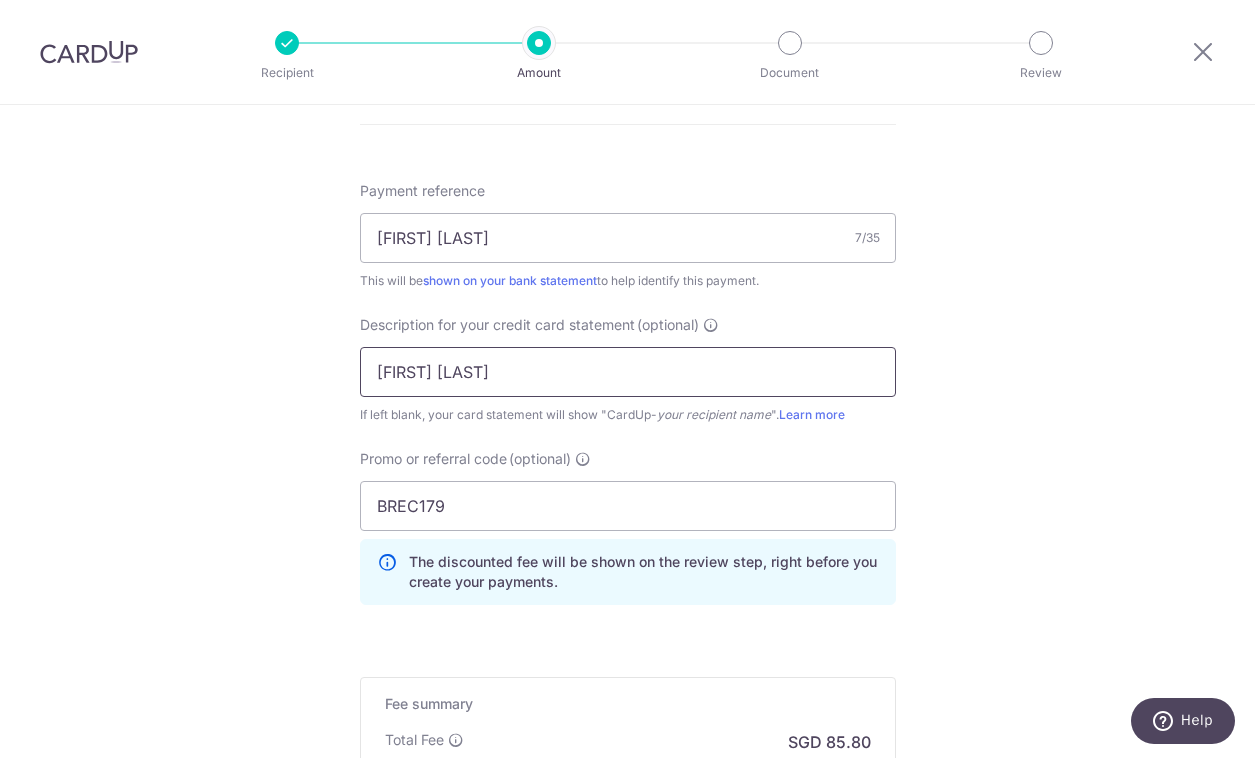 click on "SAL-JON" at bounding box center [628, 372] 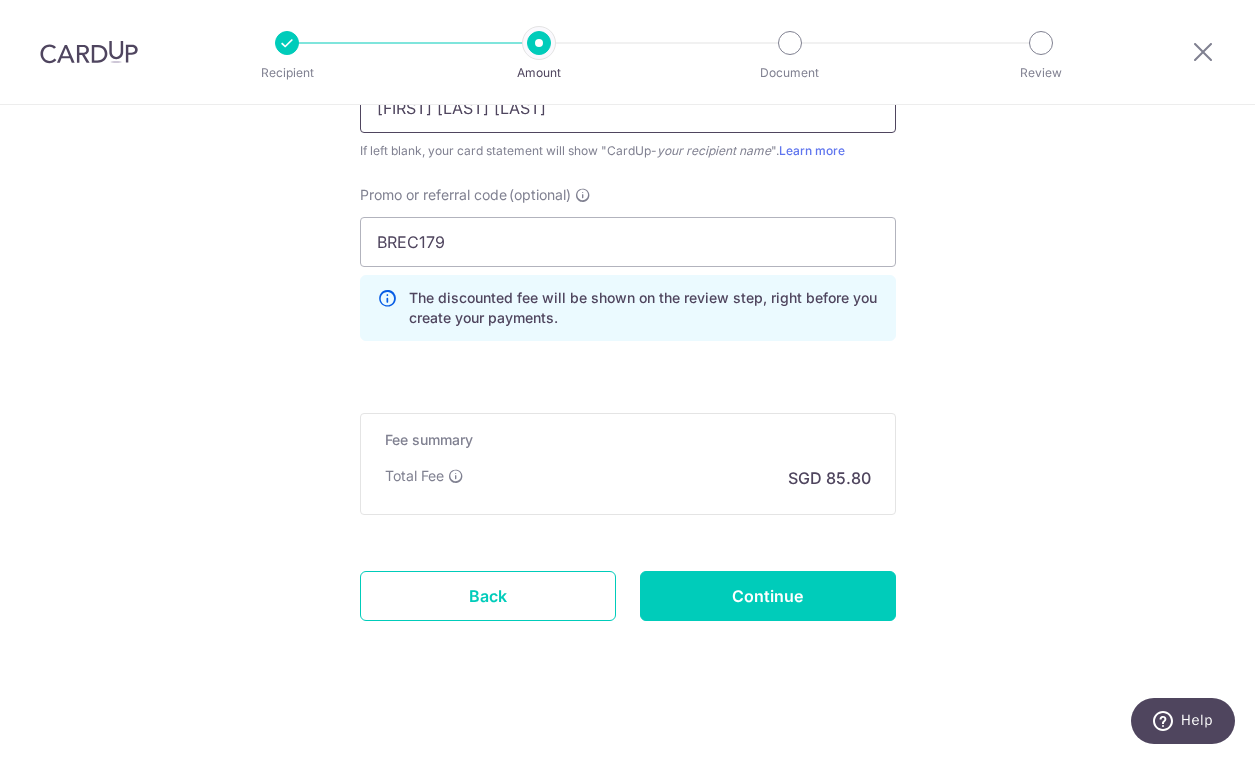 scroll, scrollTop: 1462, scrollLeft: 0, axis: vertical 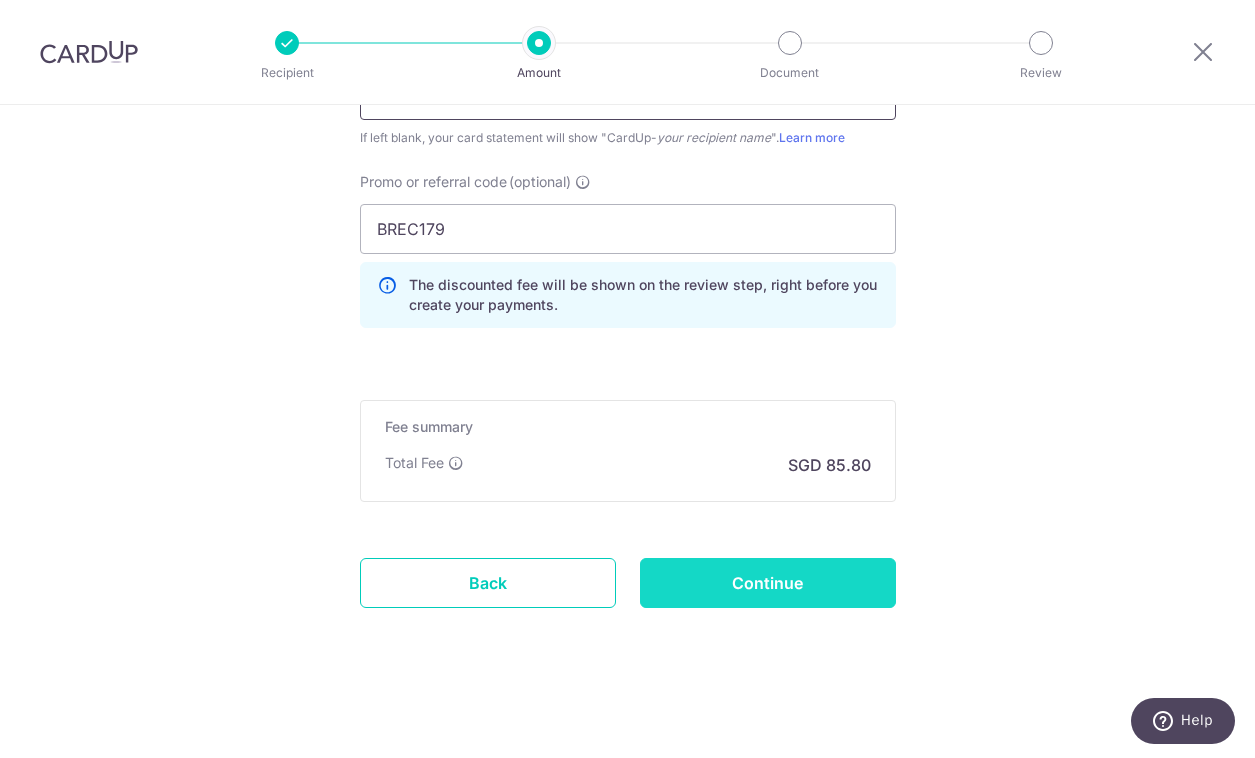 type on "SAL JON CARDUP" 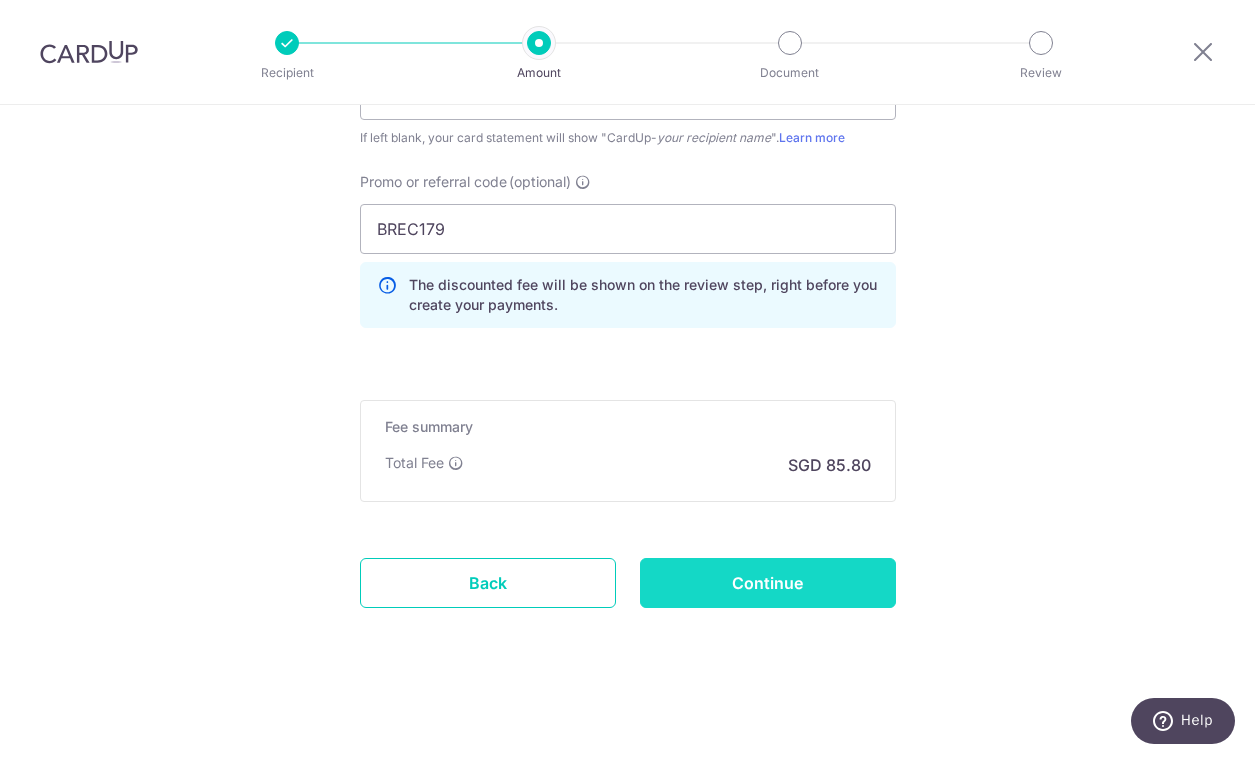 click on "Continue" at bounding box center [768, 583] 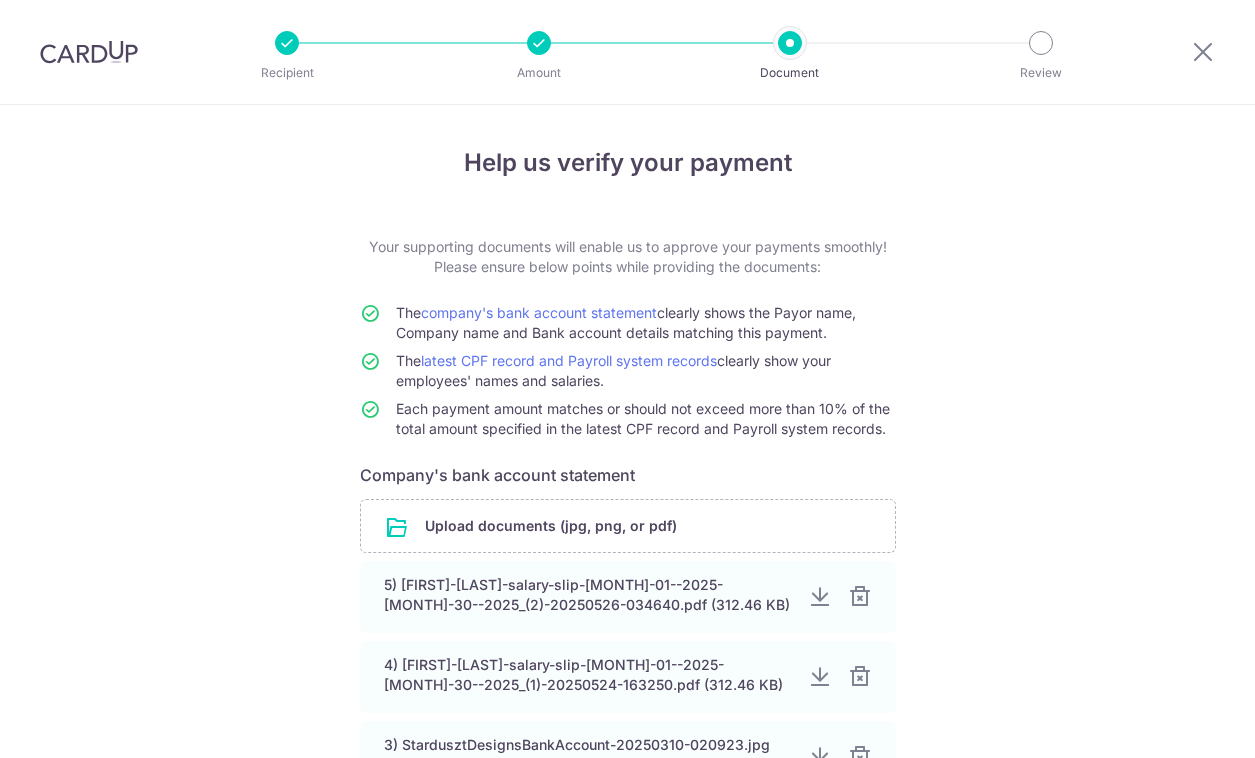 scroll, scrollTop: 0, scrollLeft: 0, axis: both 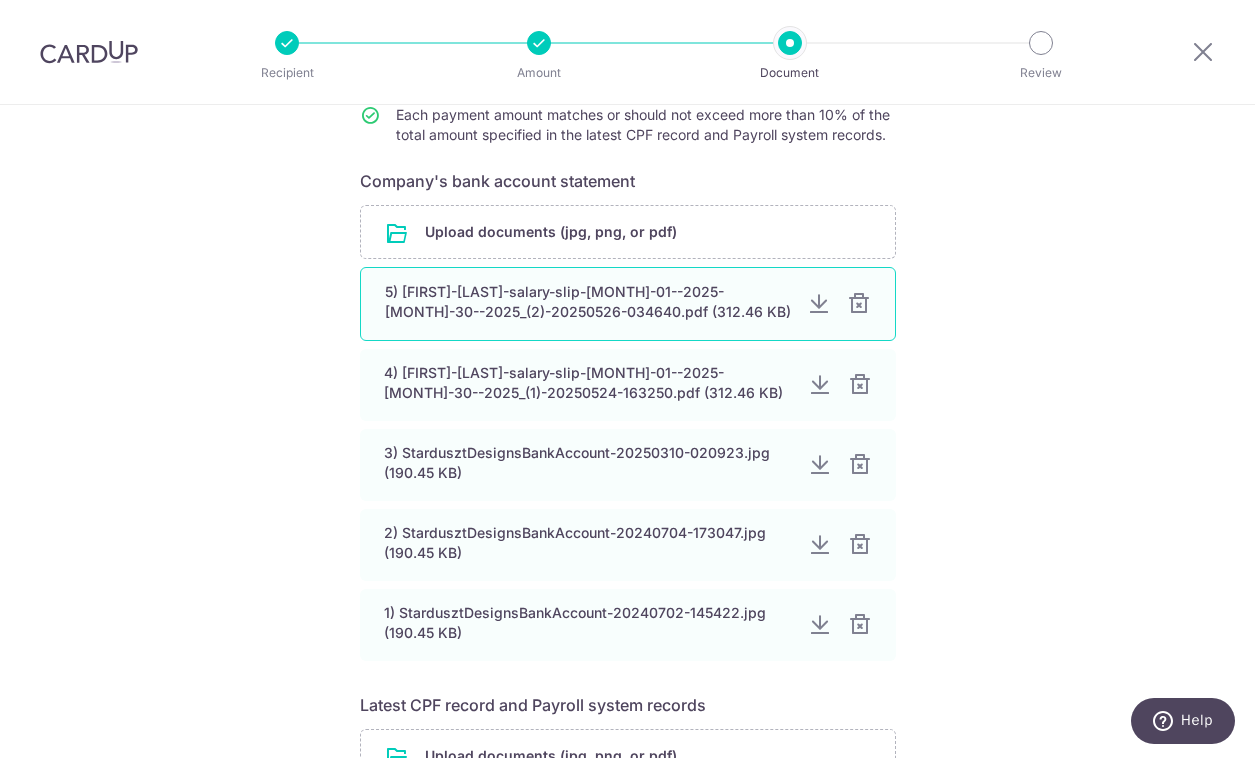 click at bounding box center (859, 304) 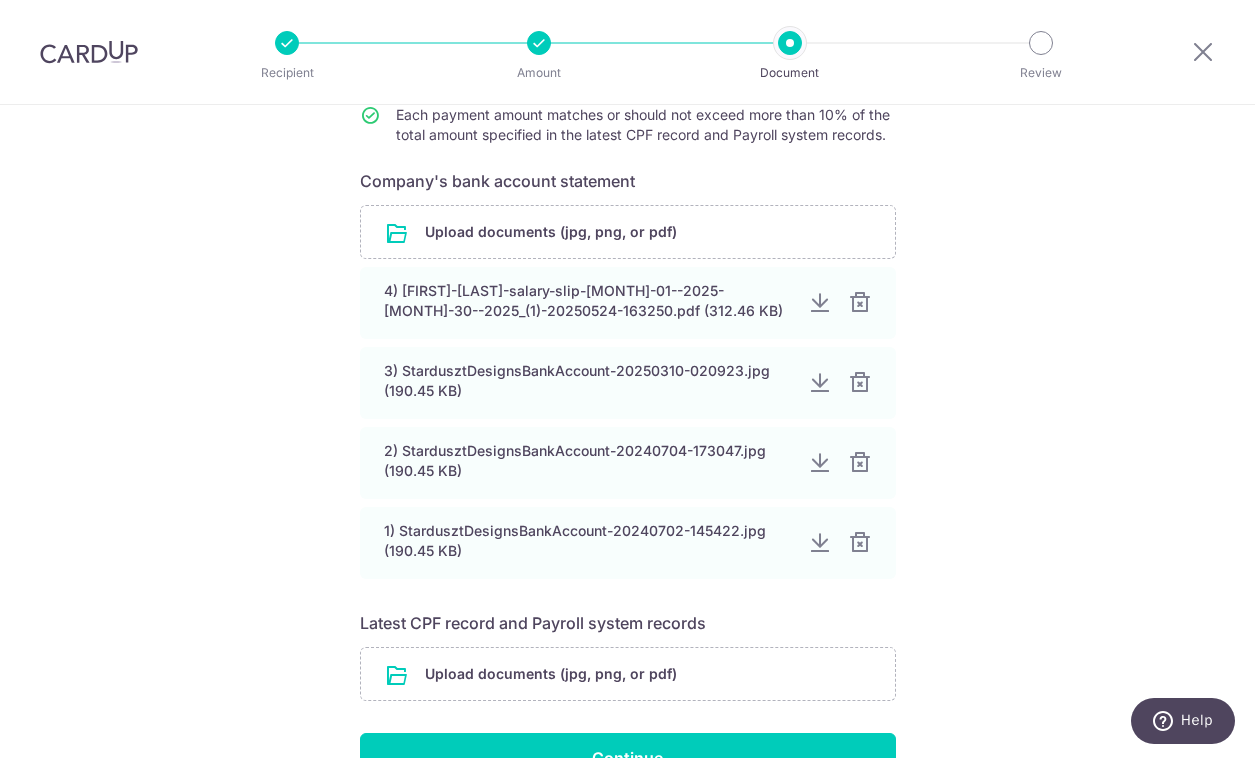 click at bounding box center [860, 303] 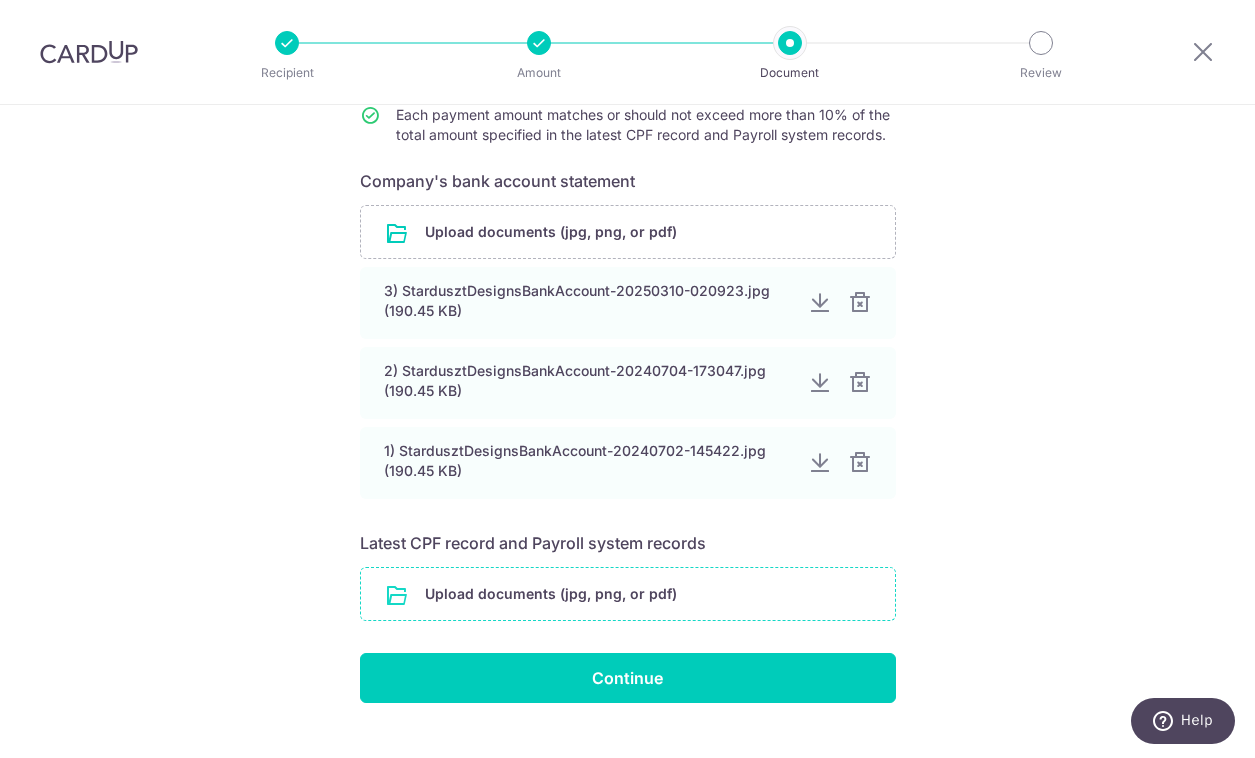 click at bounding box center [628, 594] 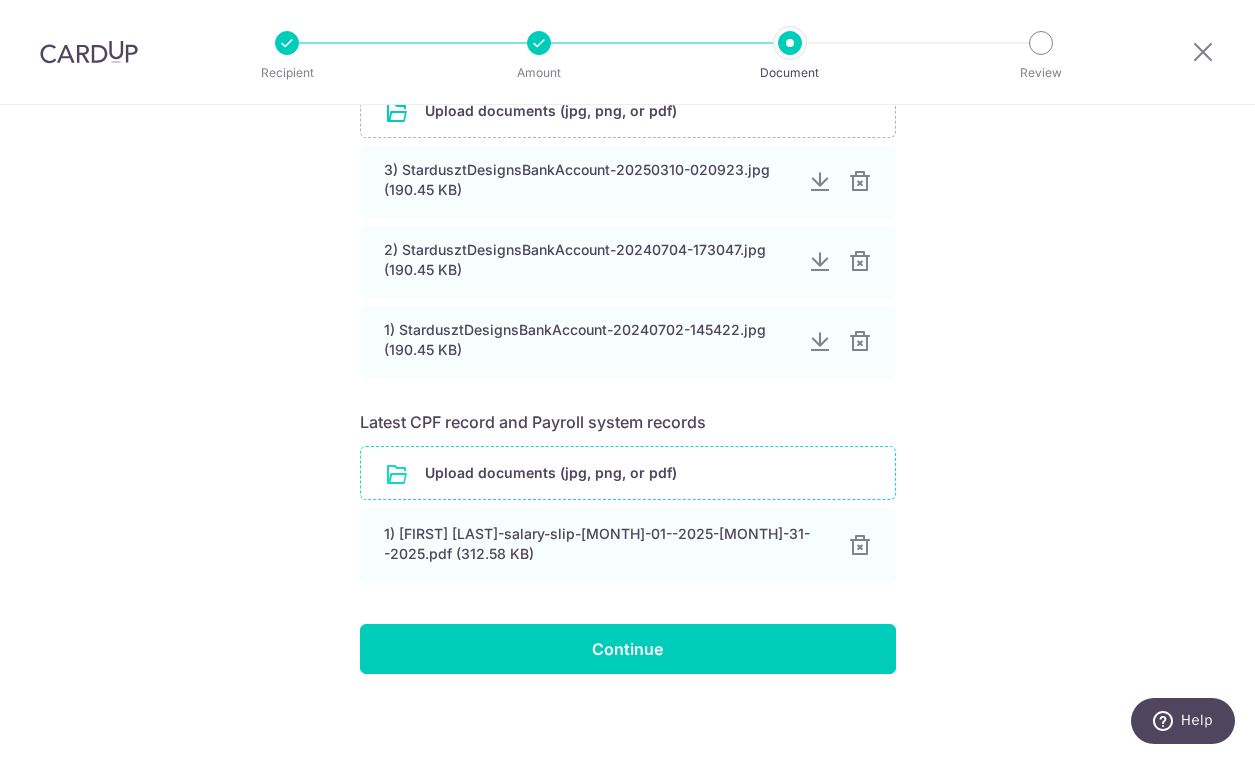 scroll, scrollTop: 425, scrollLeft: 0, axis: vertical 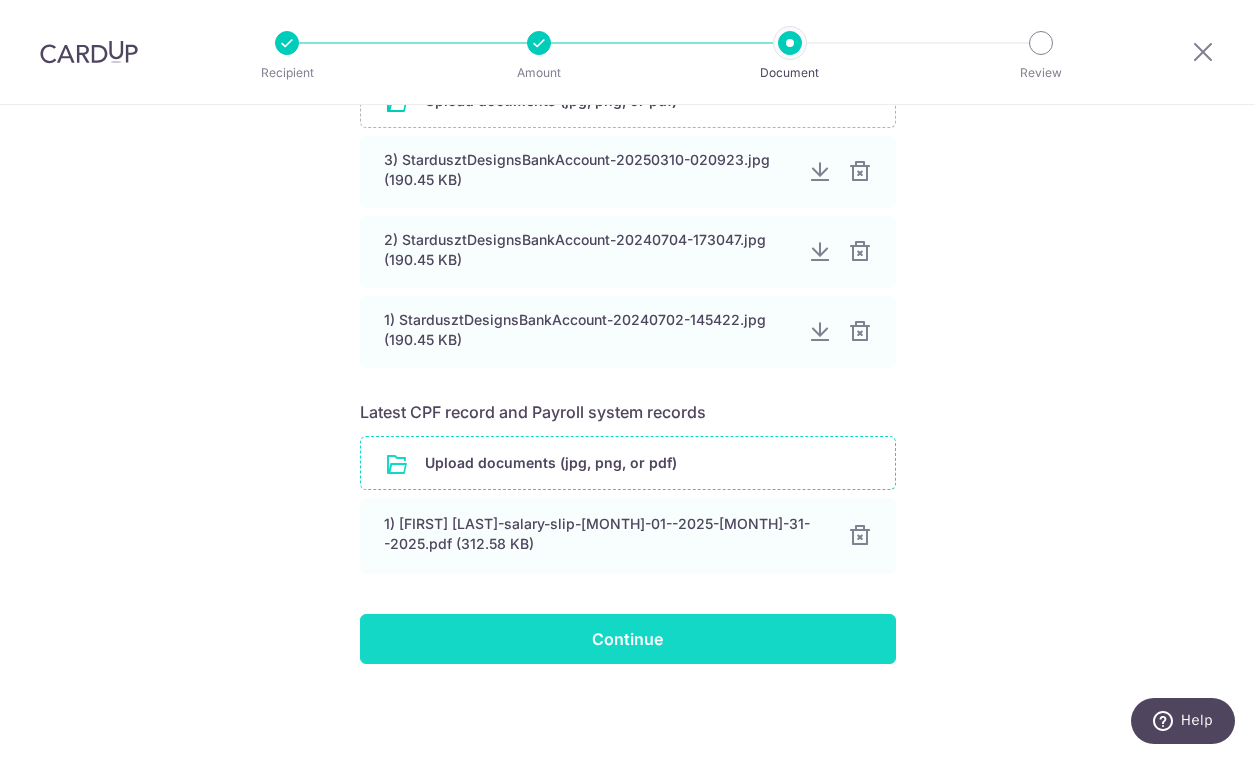 click on "Continue" at bounding box center (628, 639) 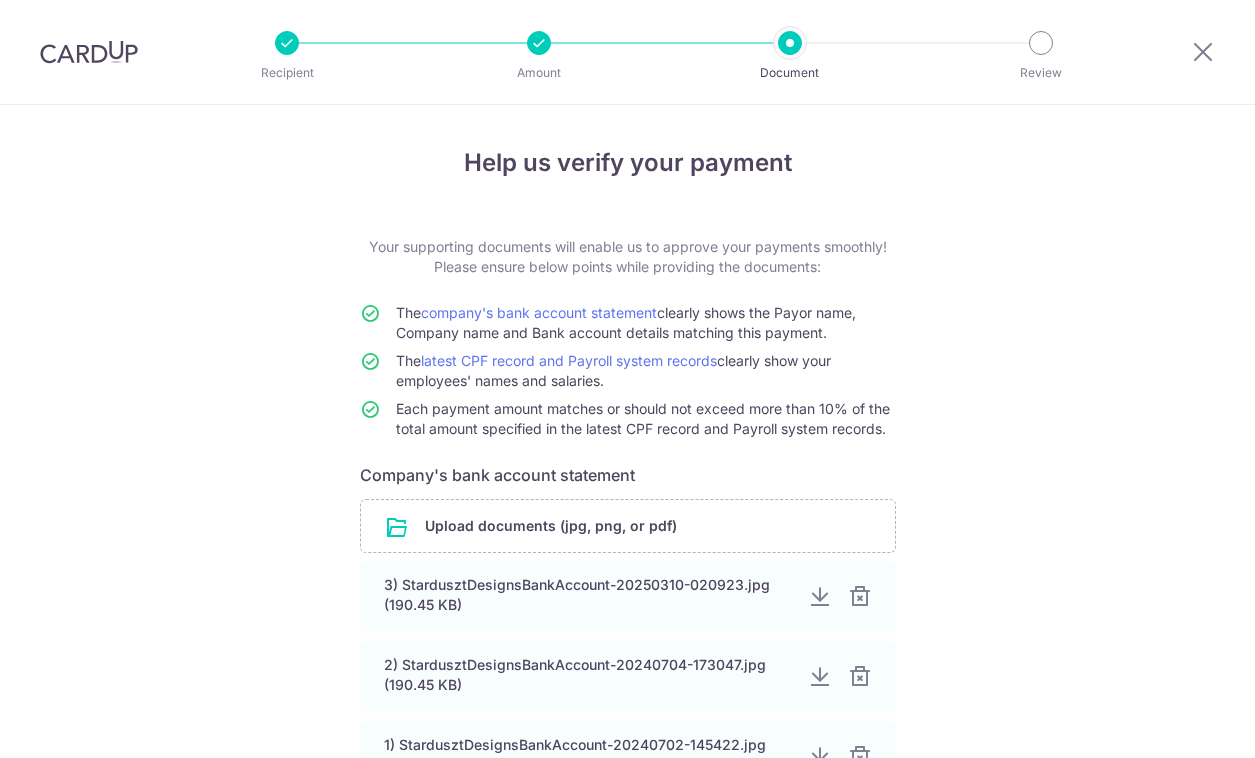 scroll, scrollTop: 0, scrollLeft: 0, axis: both 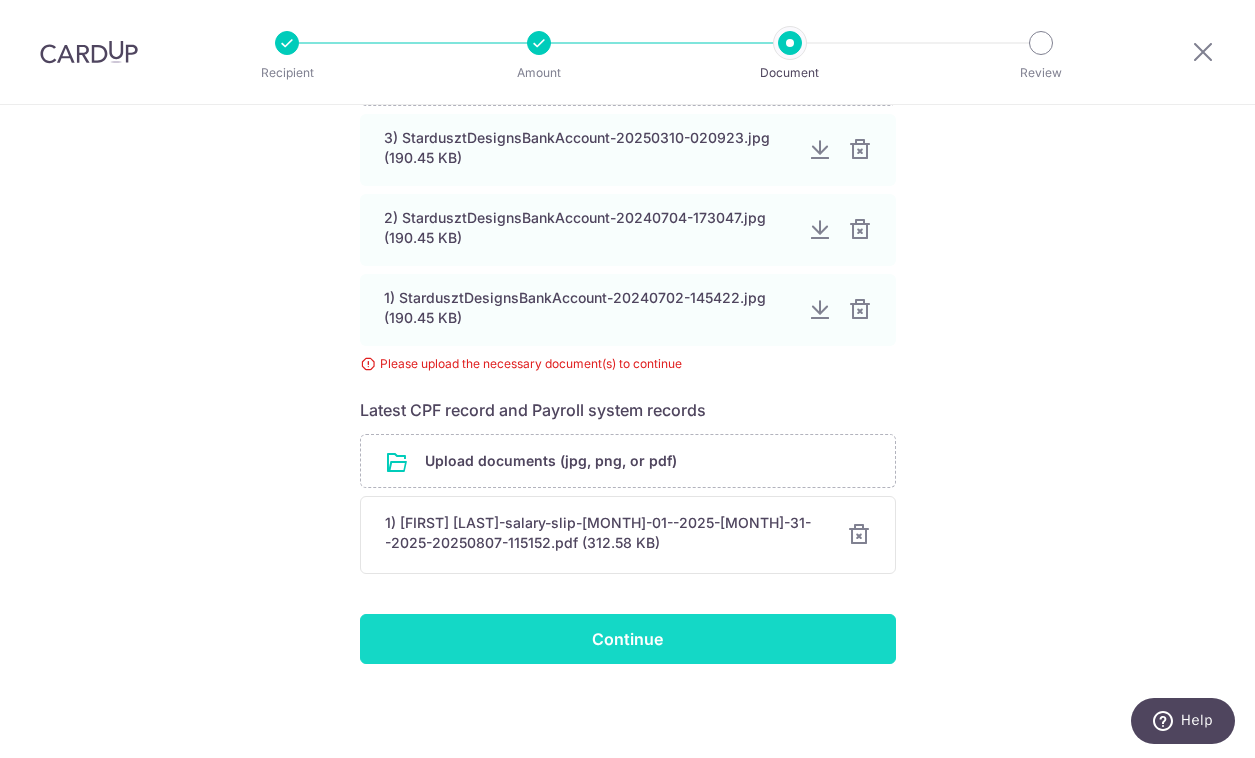 click on "Continue" at bounding box center [628, 639] 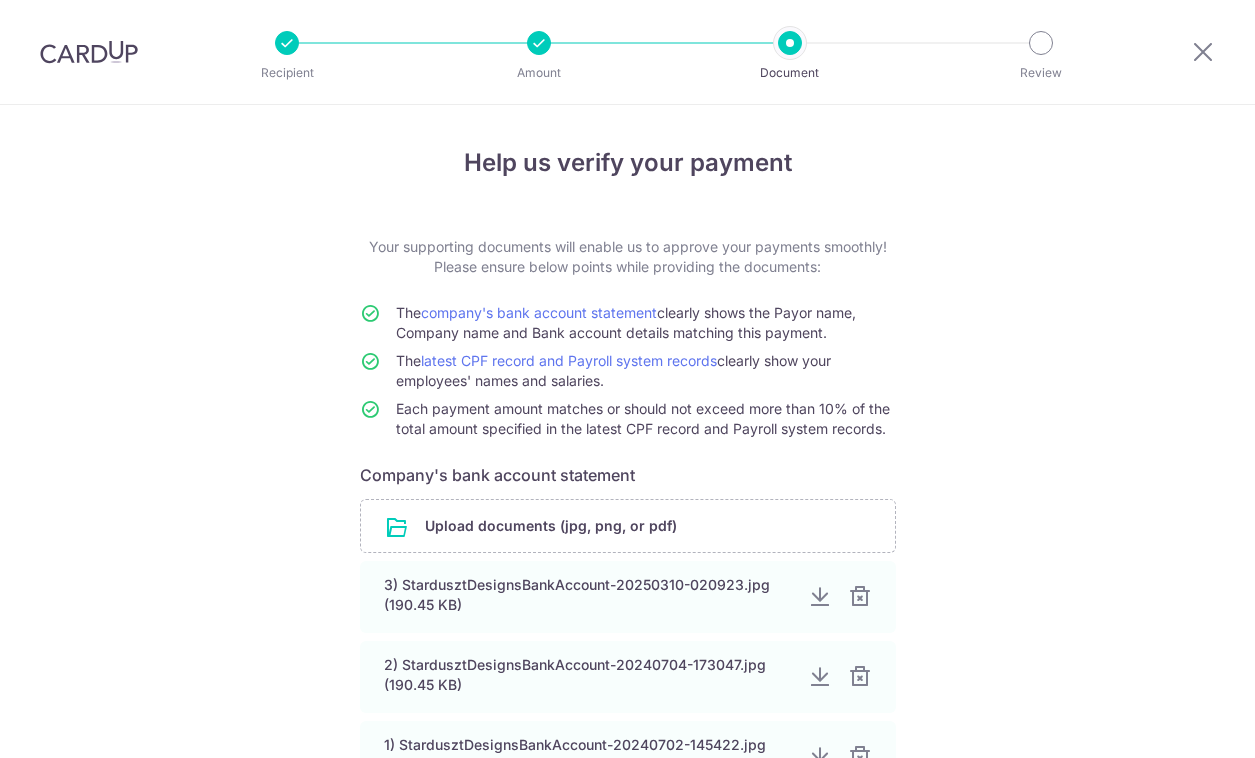 scroll, scrollTop: 0, scrollLeft: 0, axis: both 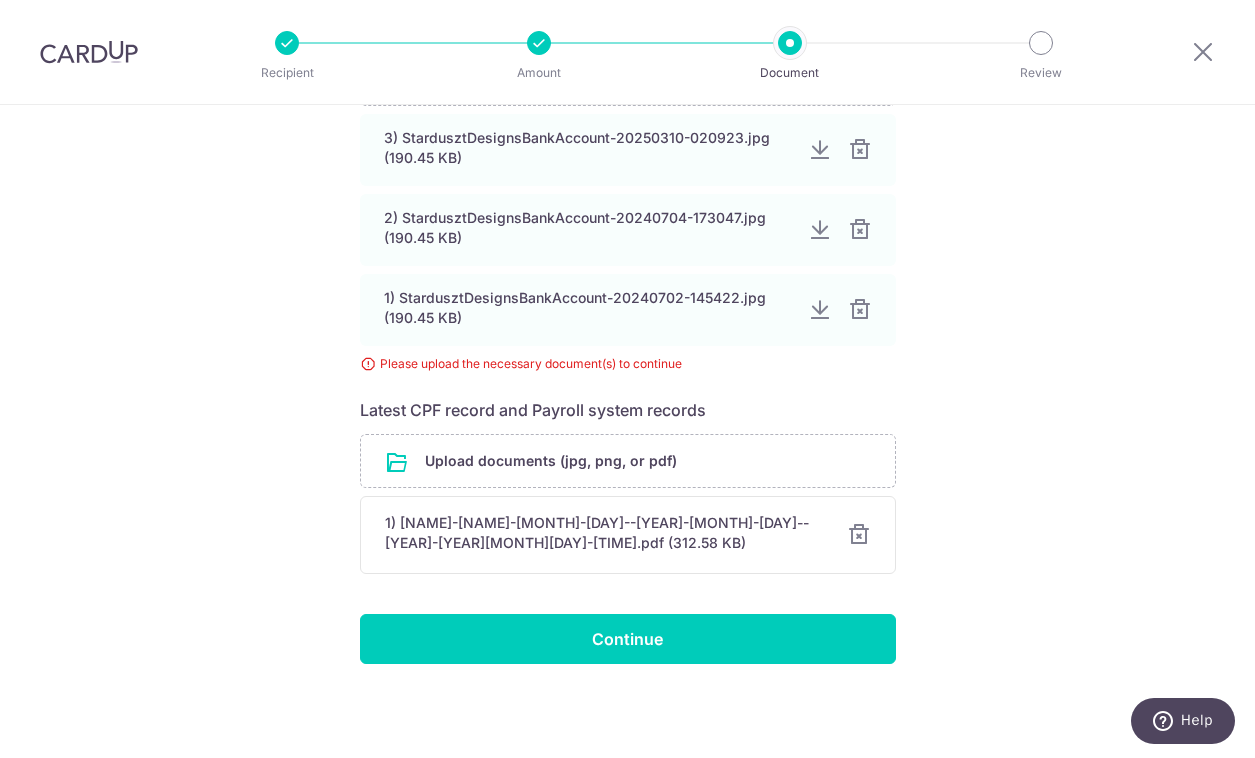 click on "1) Jonathan-Jun-Lin-salary-slip-July-01--2025-July-31--2025-20250807-115152.pdf (312.58 KB)" at bounding box center [604, 533] 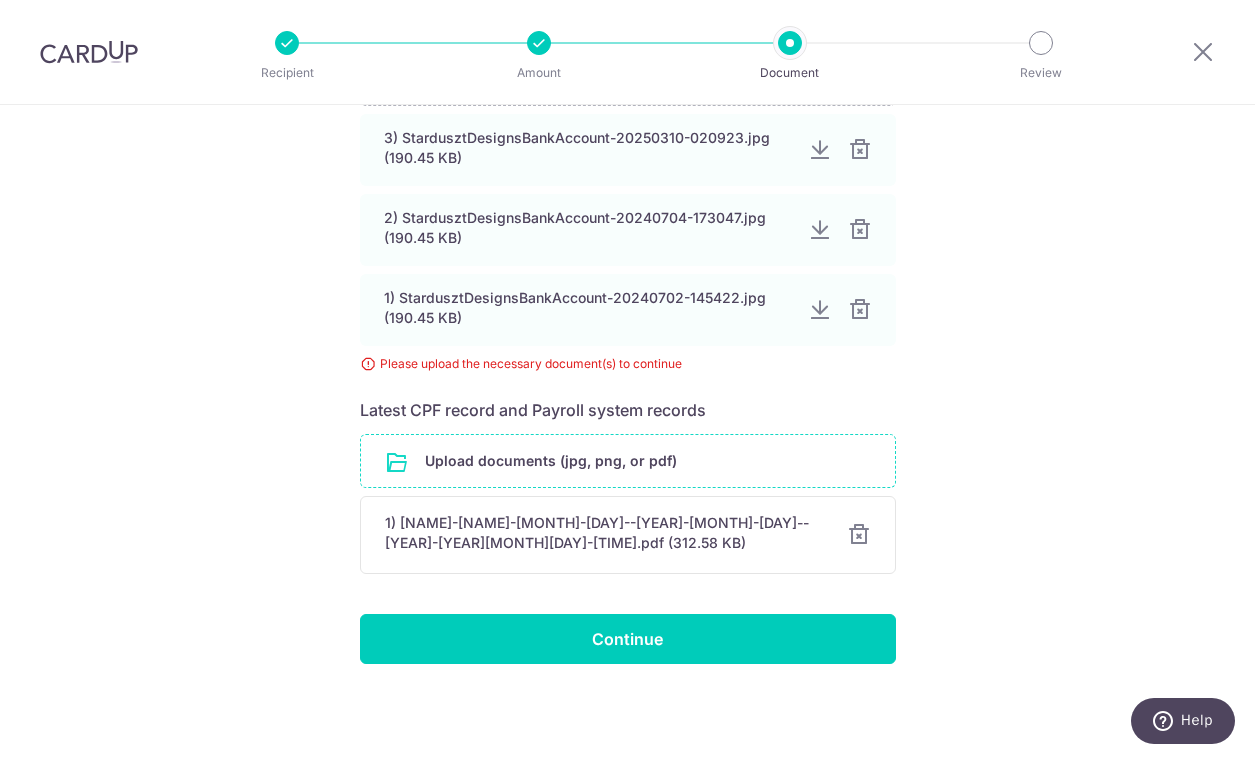 click at bounding box center (628, 461) 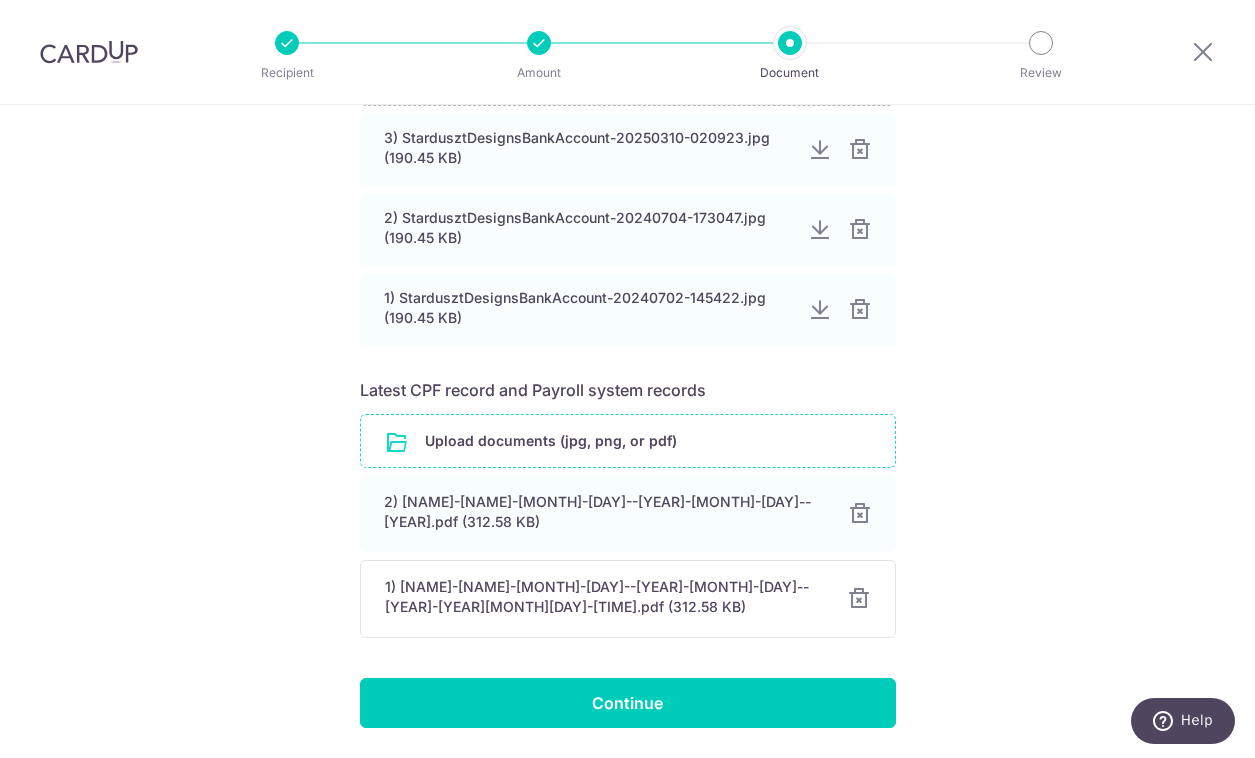 click at bounding box center [859, 599] 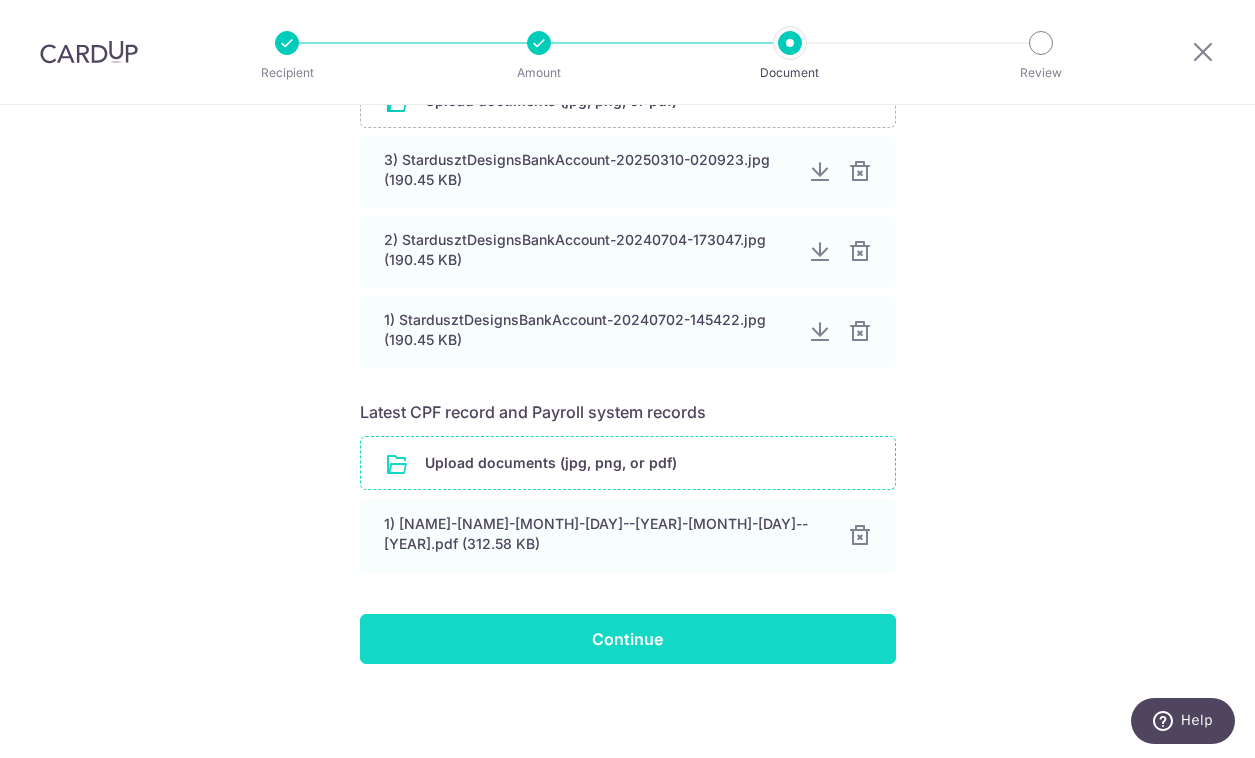 click on "Continue" at bounding box center (628, 639) 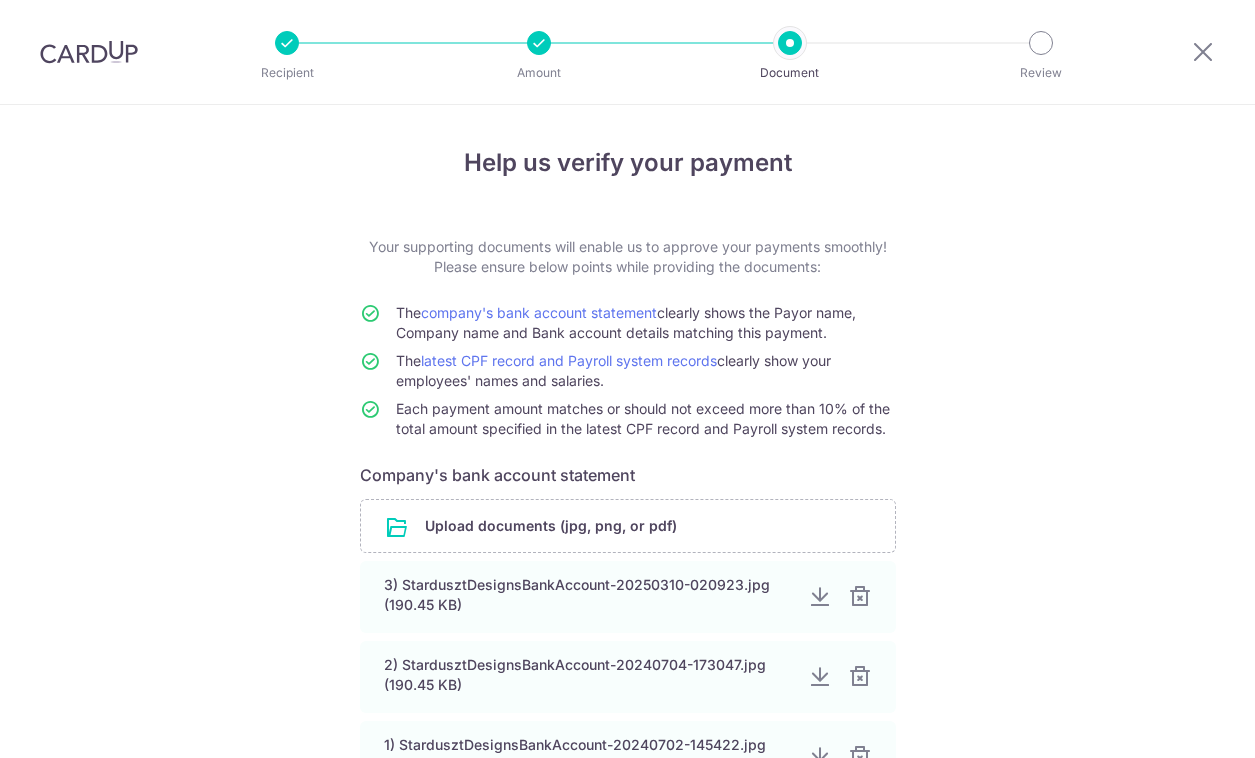 scroll, scrollTop: 0, scrollLeft: 0, axis: both 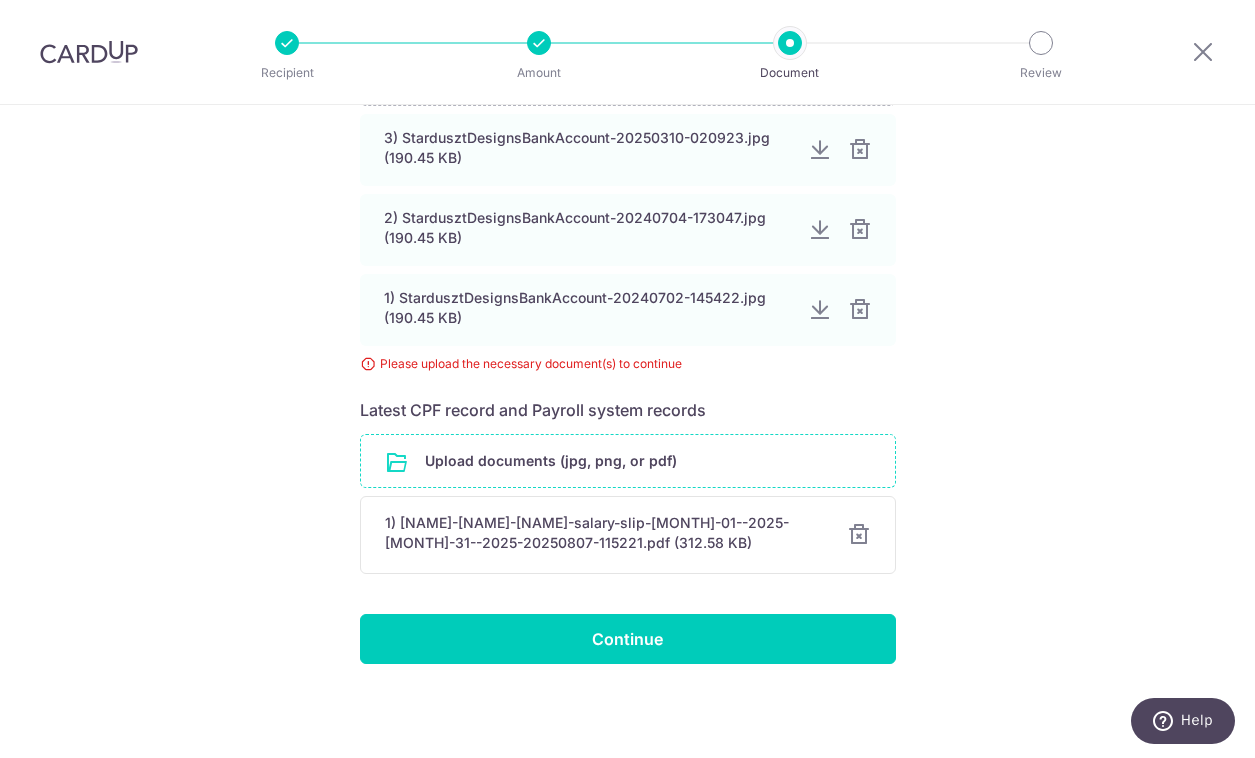 click at bounding box center [628, 461] 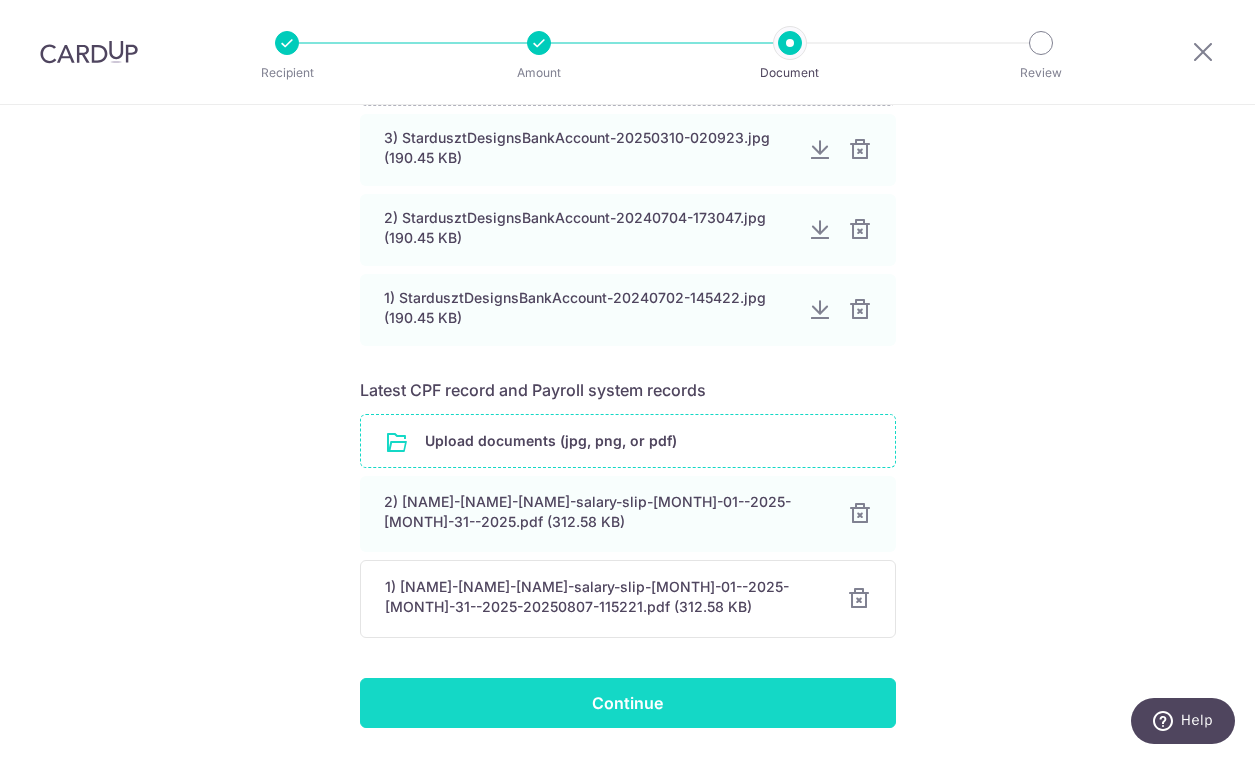click on "Continue" at bounding box center (628, 703) 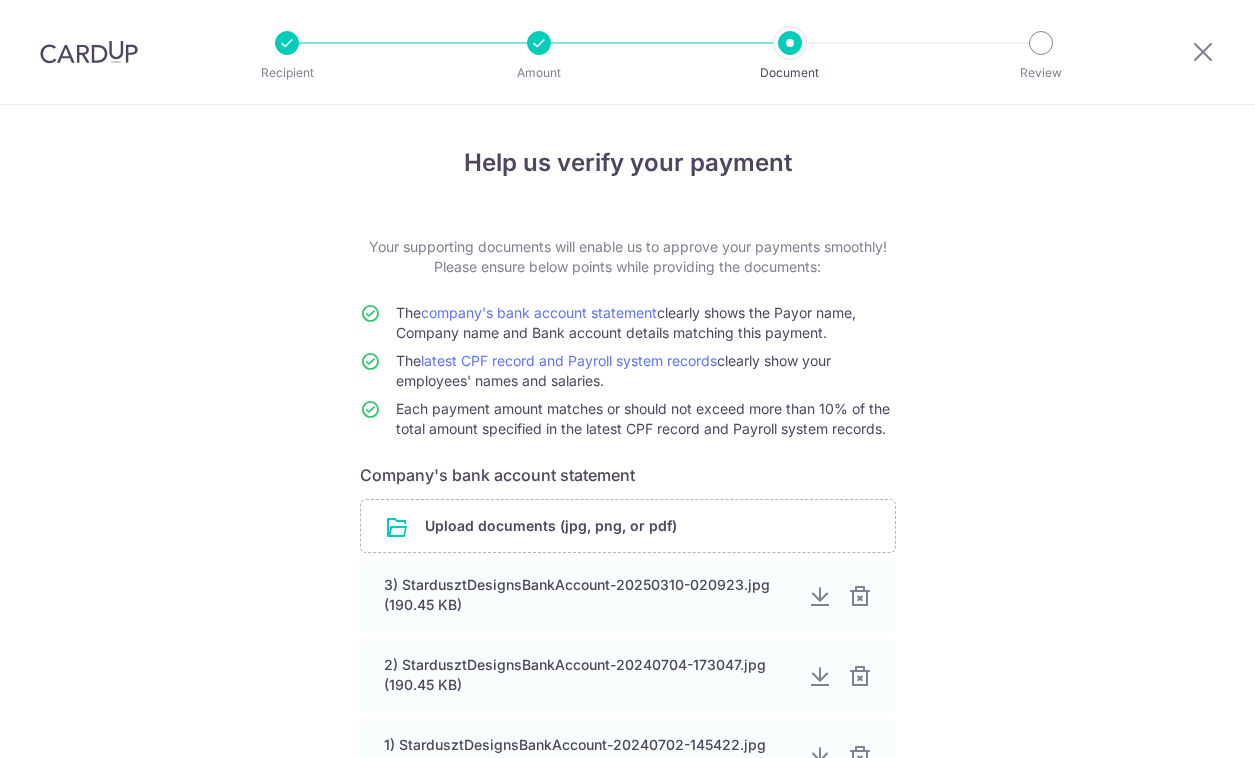 scroll, scrollTop: 0, scrollLeft: 0, axis: both 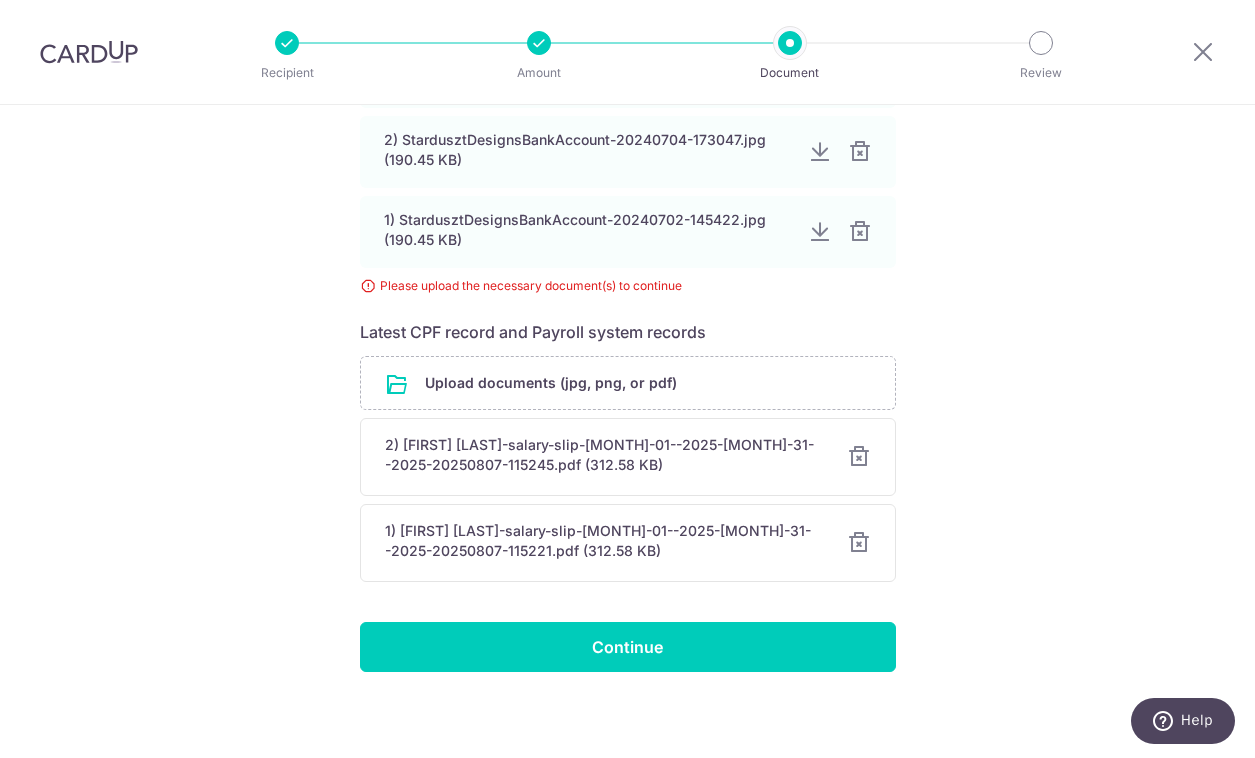 click at bounding box center [859, 457] 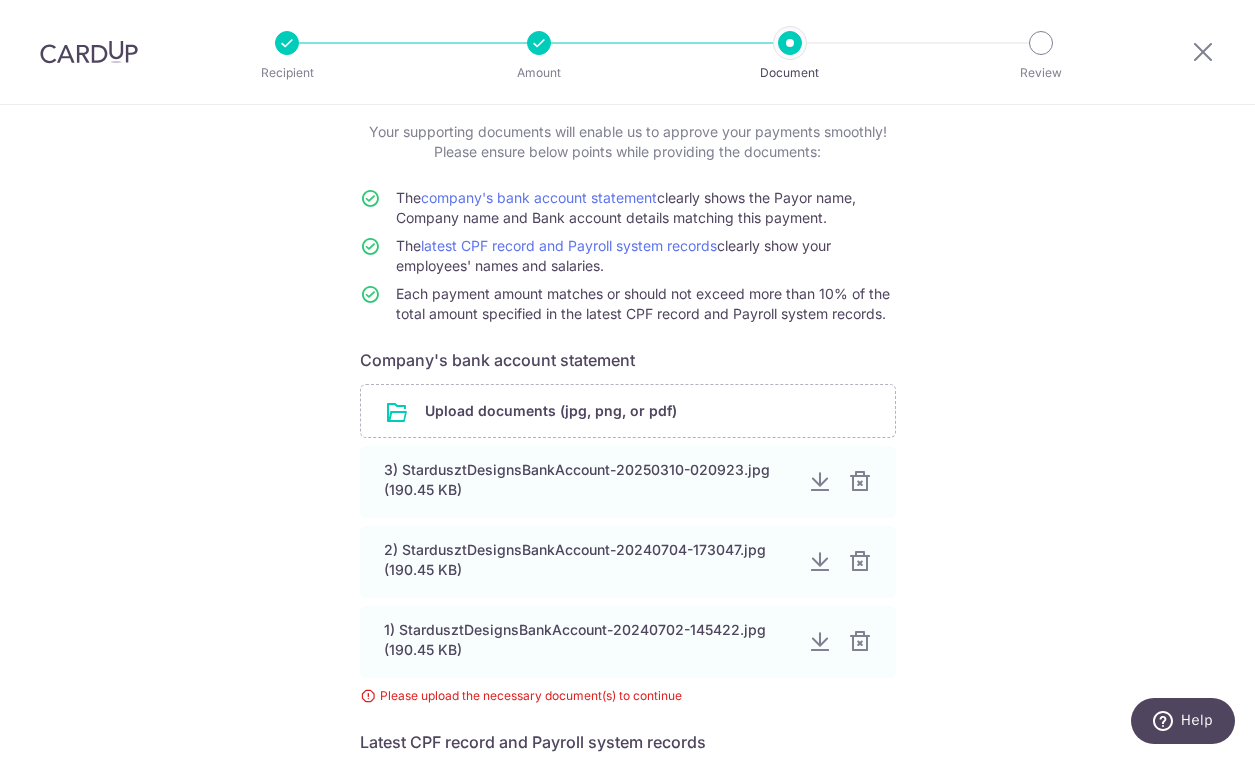 scroll, scrollTop: 0, scrollLeft: 0, axis: both 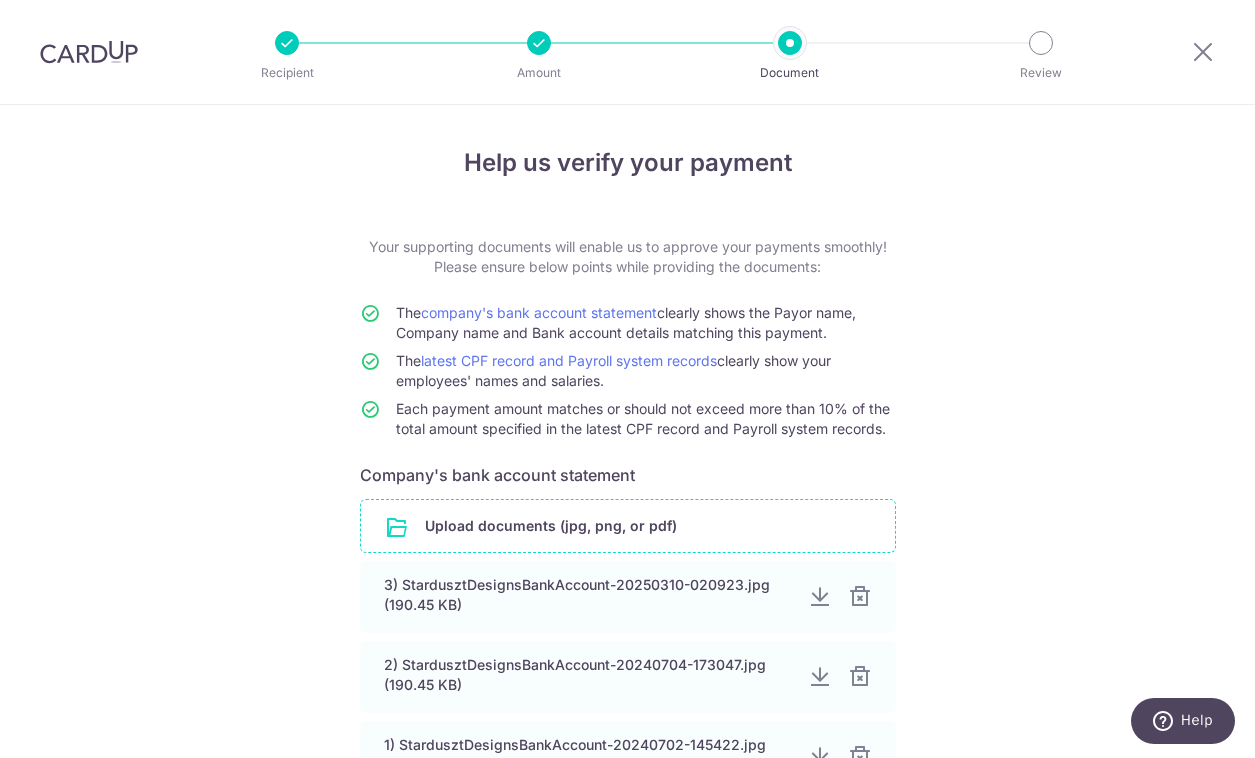 click at bounding box center (628, 526) 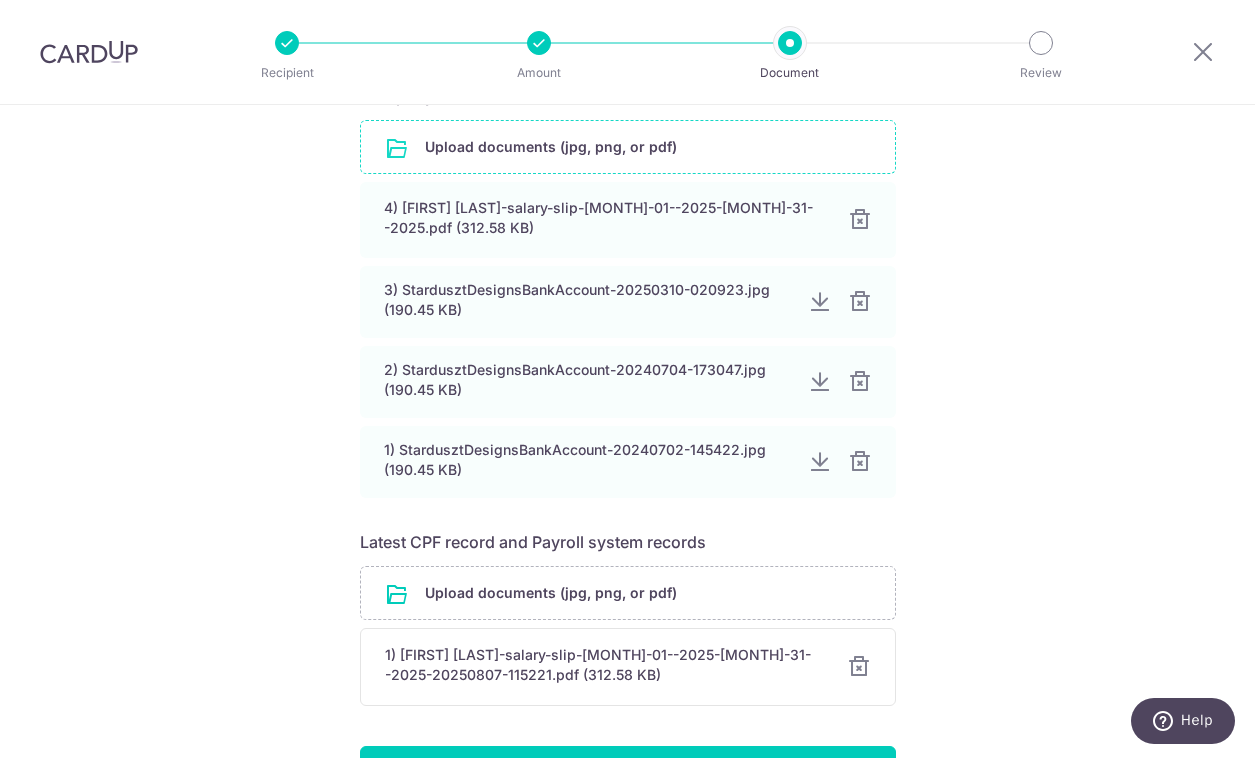 scroll, scrollTop: 511, scrollLeft: 0, axis: vertical 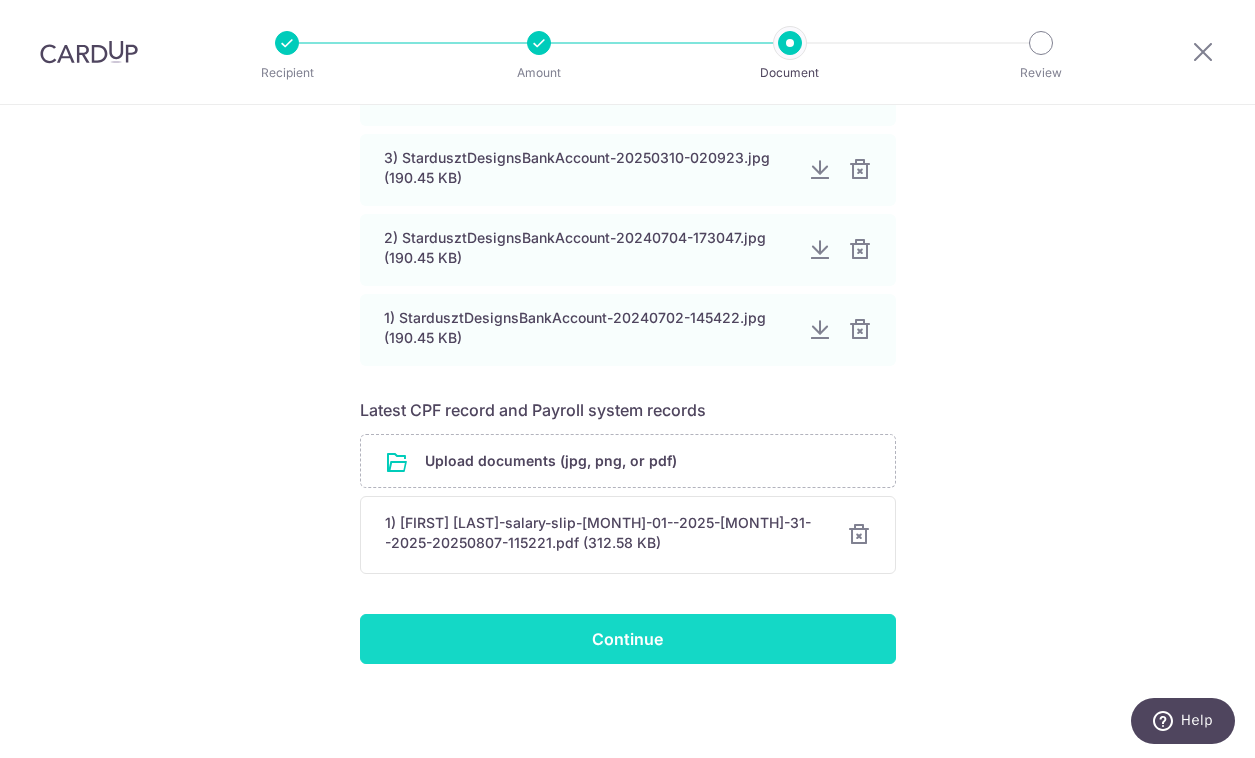 click on "Continue" at bounding box center (628, 639) 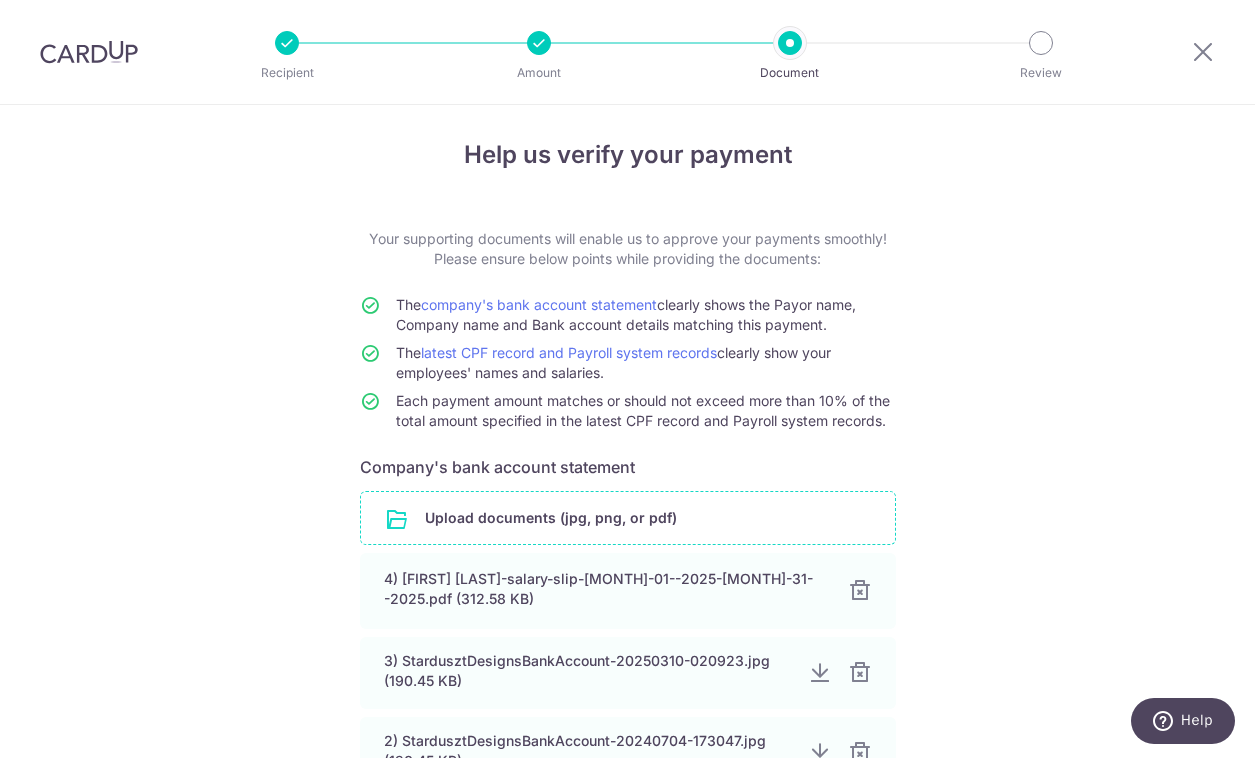 scroll, scrollTop: 0, scrollLeft: 0, axis: both 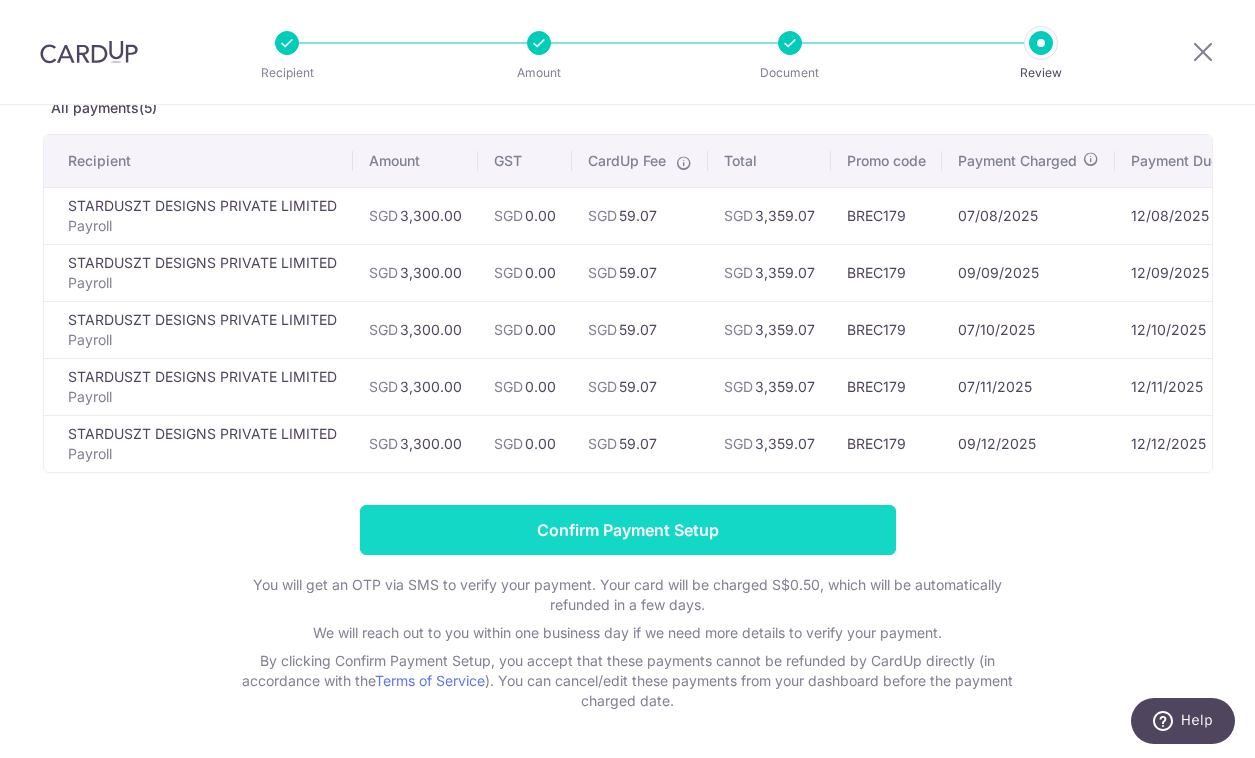 click on "Confirm Payment Setup" at bounding box center [628, 530] 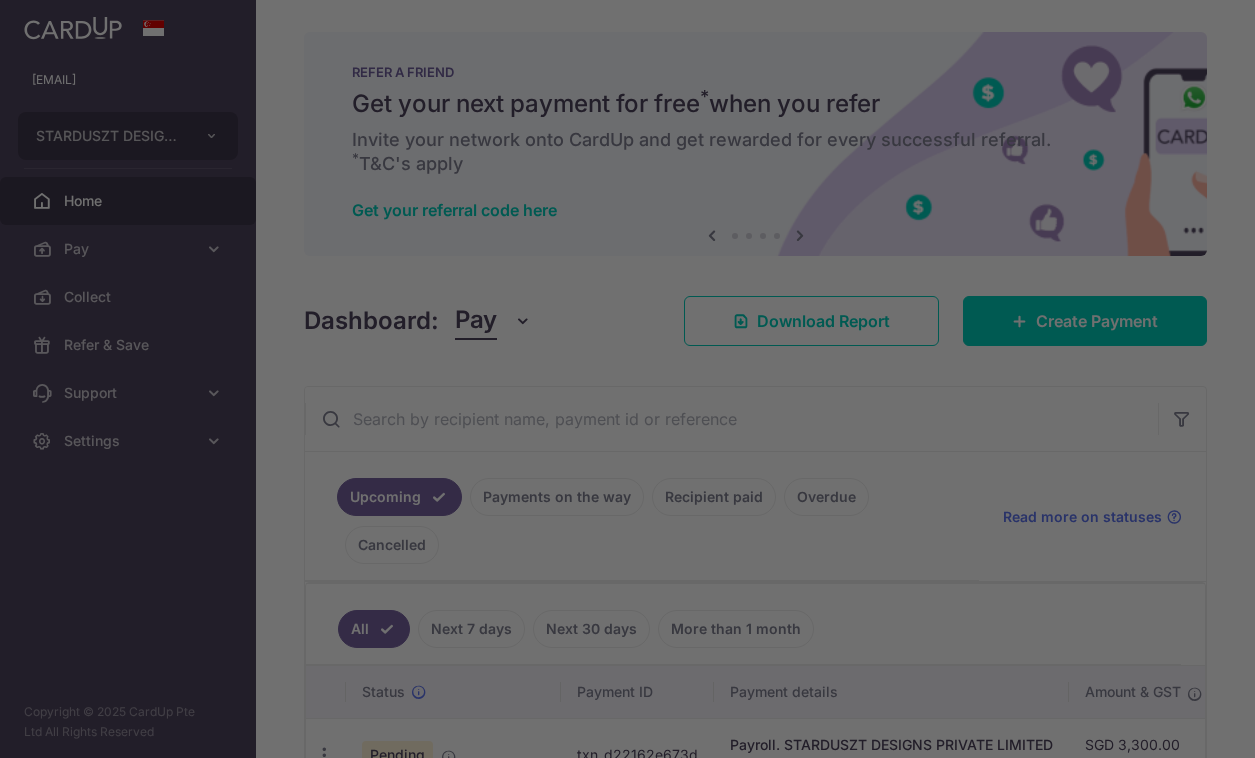 scroll, scrollTop: 0, scrollLeft: 0, axis: both 